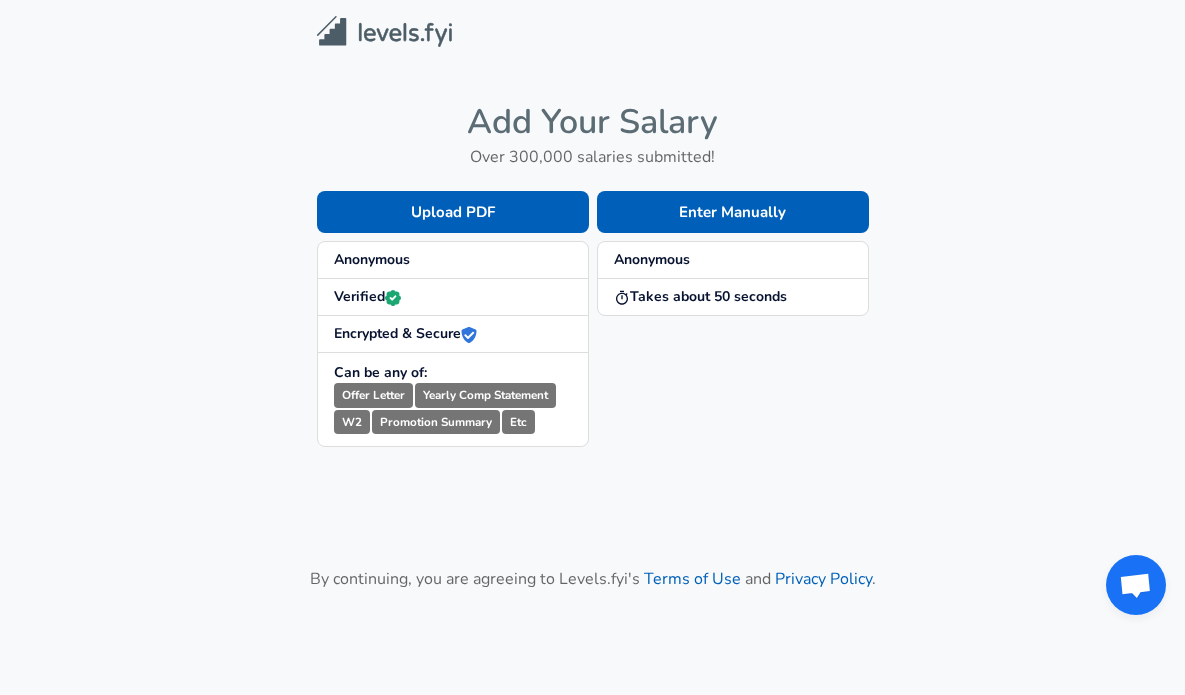 scroll, scrollTop: 0, scrollLeft: 0, axis: both 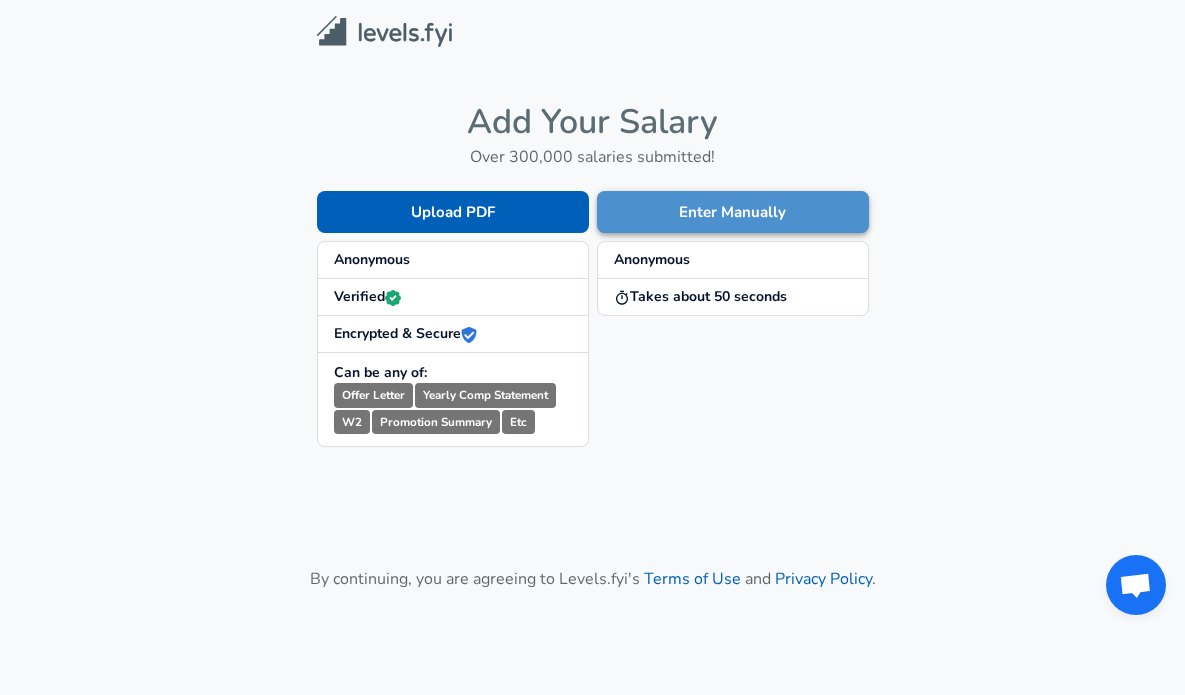 click on "Enter Manually" at bounding box center (733, 212) 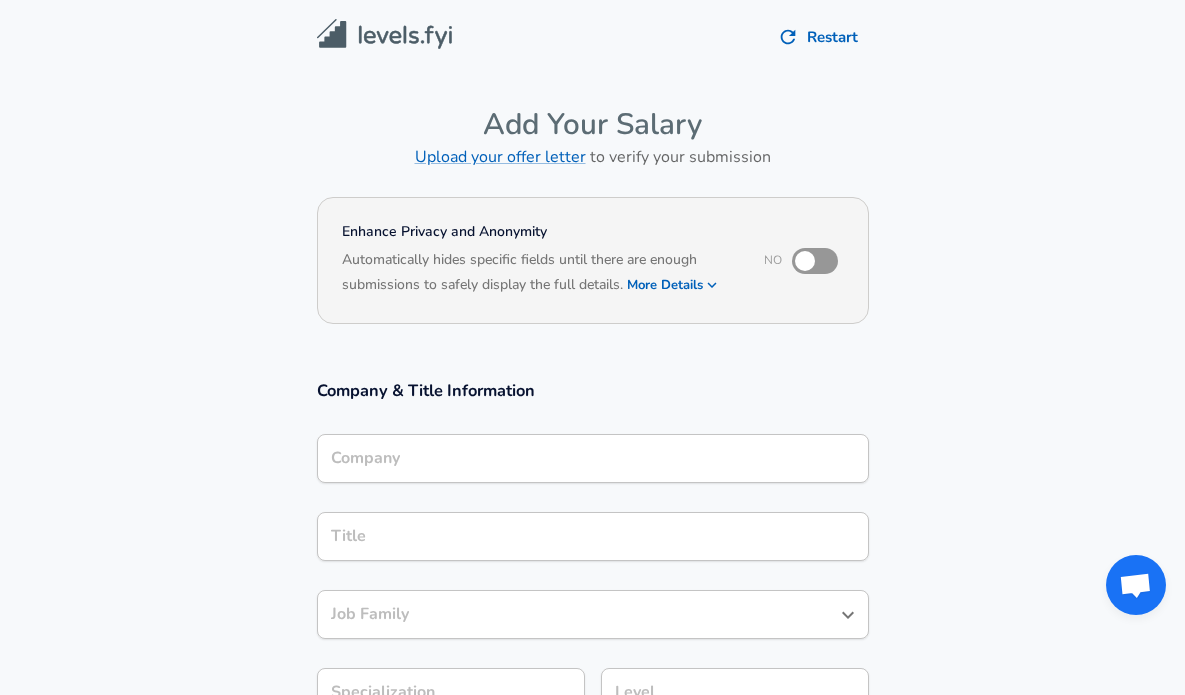 click on "Company & Title Information Company Company Title Title Job Family Job Family Specialization Specialization Level Level" at bounding box center [593, 555] 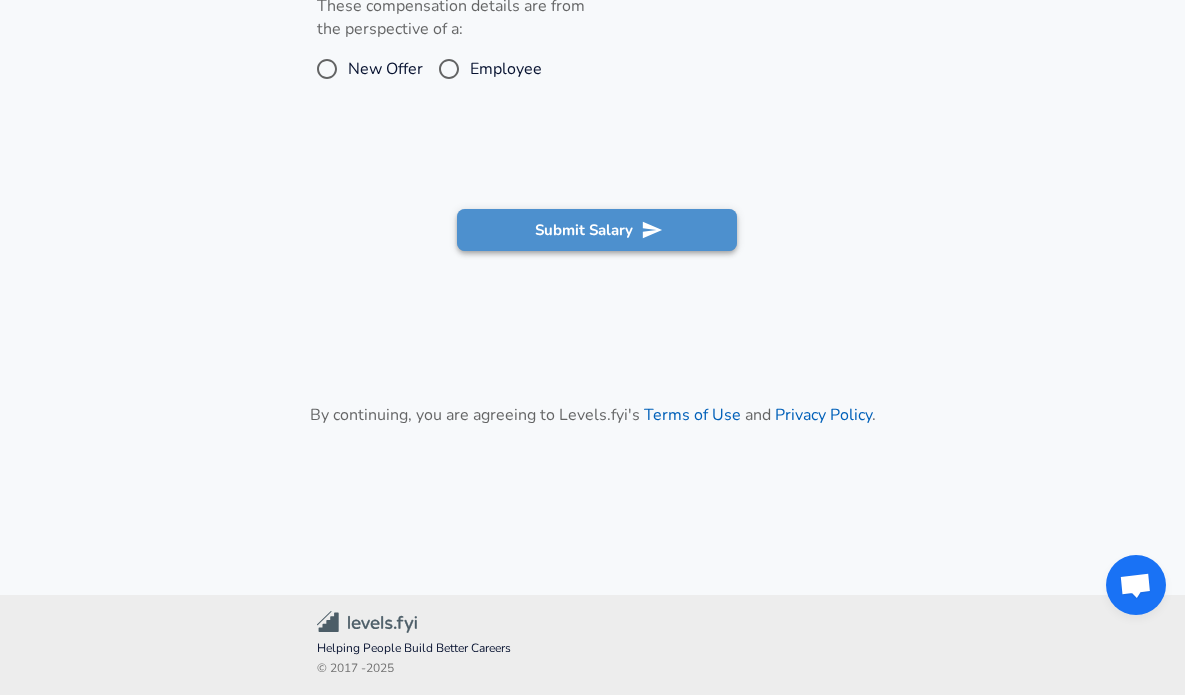 click on "Submit Salary" at bounding box center [597, 230] 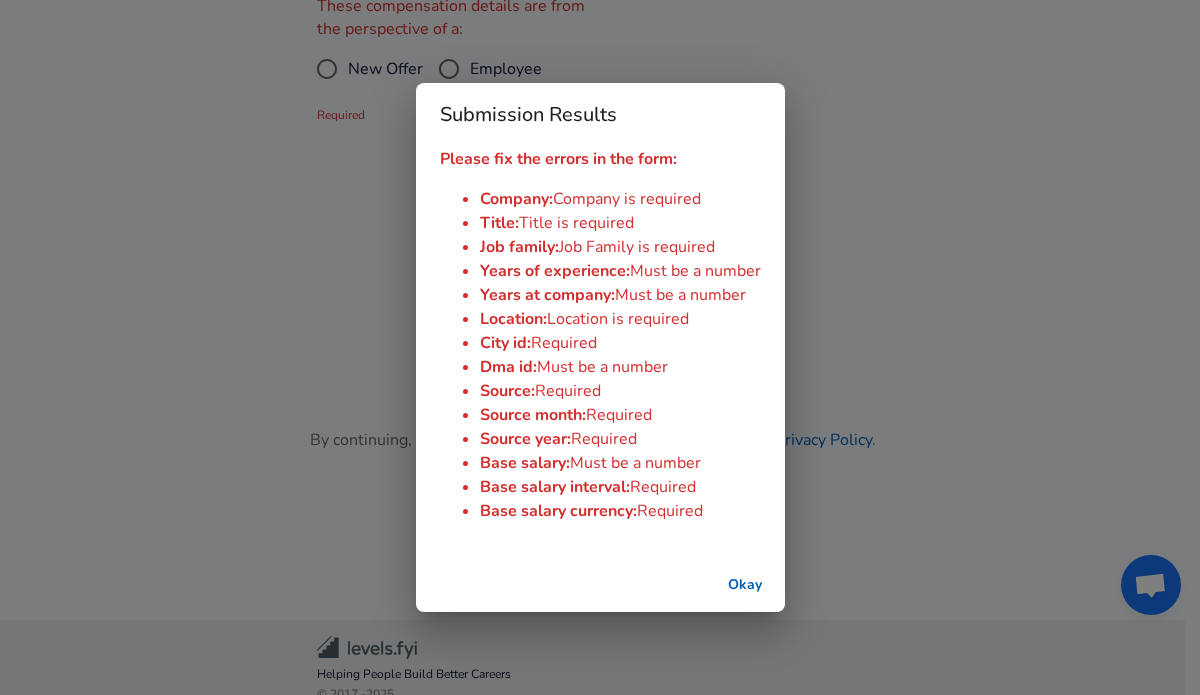 click on "Okay" at bounding box center (745, 585) 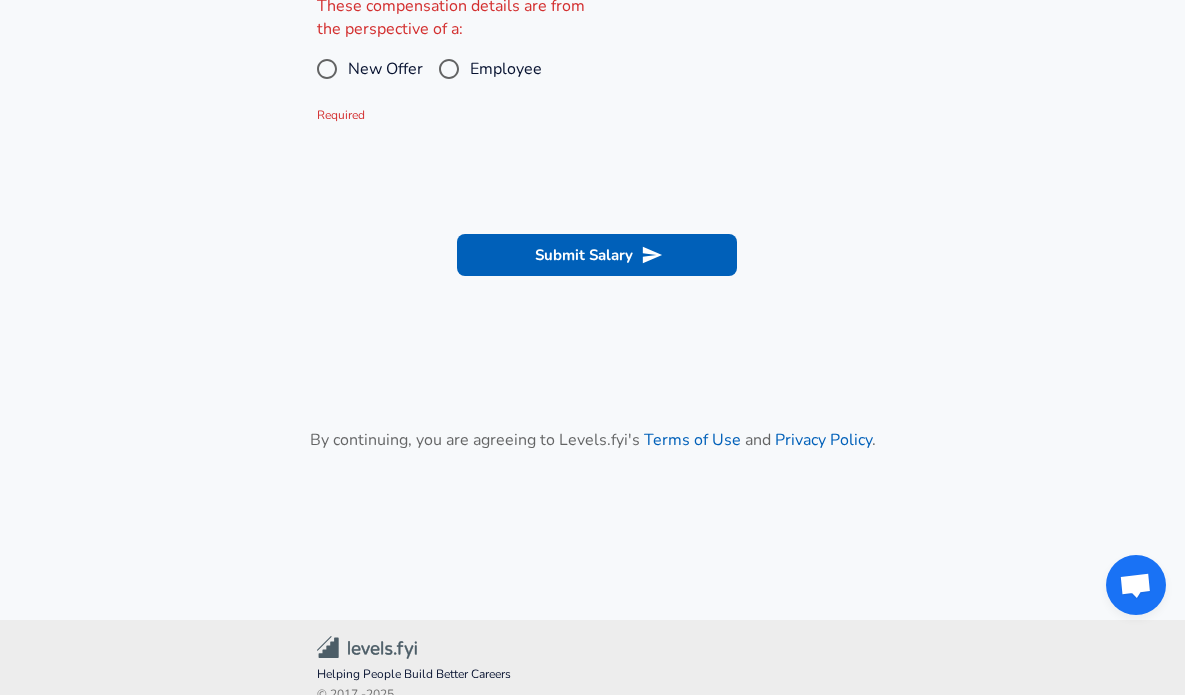 click on "Restart Add Your Salary Upload your offer letter   to verify your submission Enhance Privacy and Anonymity No Automatically hides specific fields until there are enough submissions to safely display the full details.   More Details Based on your submission and the data points that we have already collected, we will automatically hide and anonymize specific fields if there aren't enough data points to remain sufficiently anonymous. Company & Title Information Company Company Company is required Title Title Title is required Job Family Job Family Job Family is required Specialization Specialization Level Level Work Experience and Location These compensation details are from the perspective of a: New Offer Employee Required Submit Salary By continuing, you are agreeing to Levels.fyi's   Terms of Use   and   Privacy Policy ." at bounding box center [592, -159] 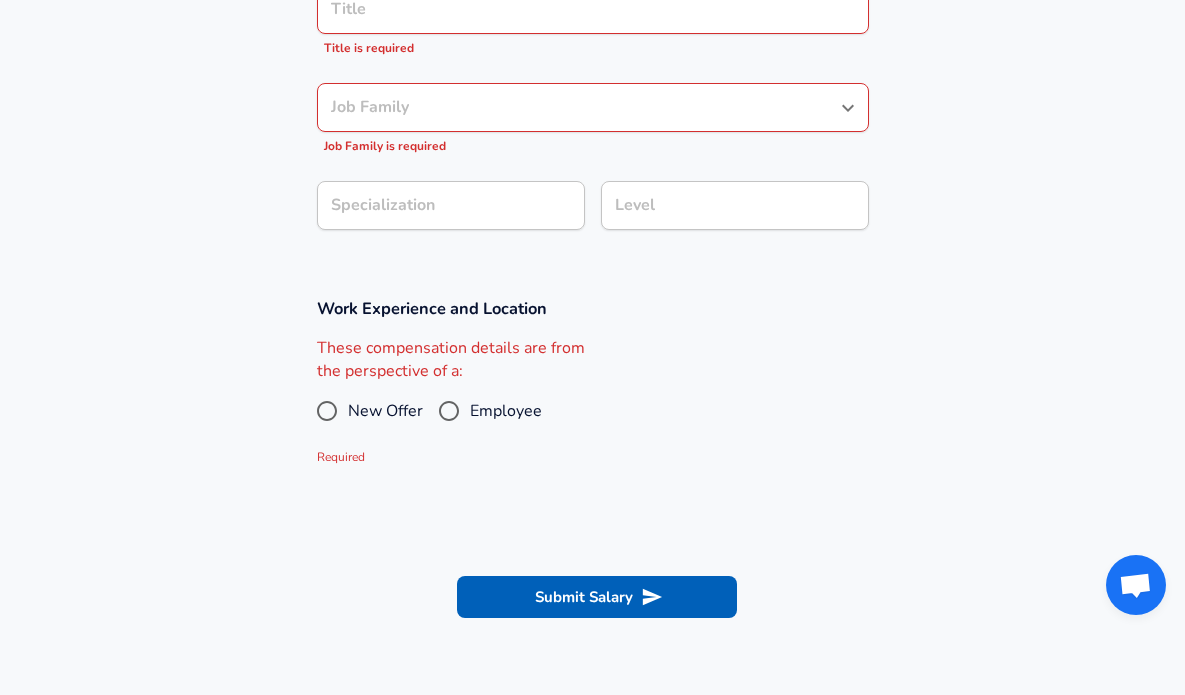 scroll, scrollTop: 515, scrollLeft: 0, axis: vertical 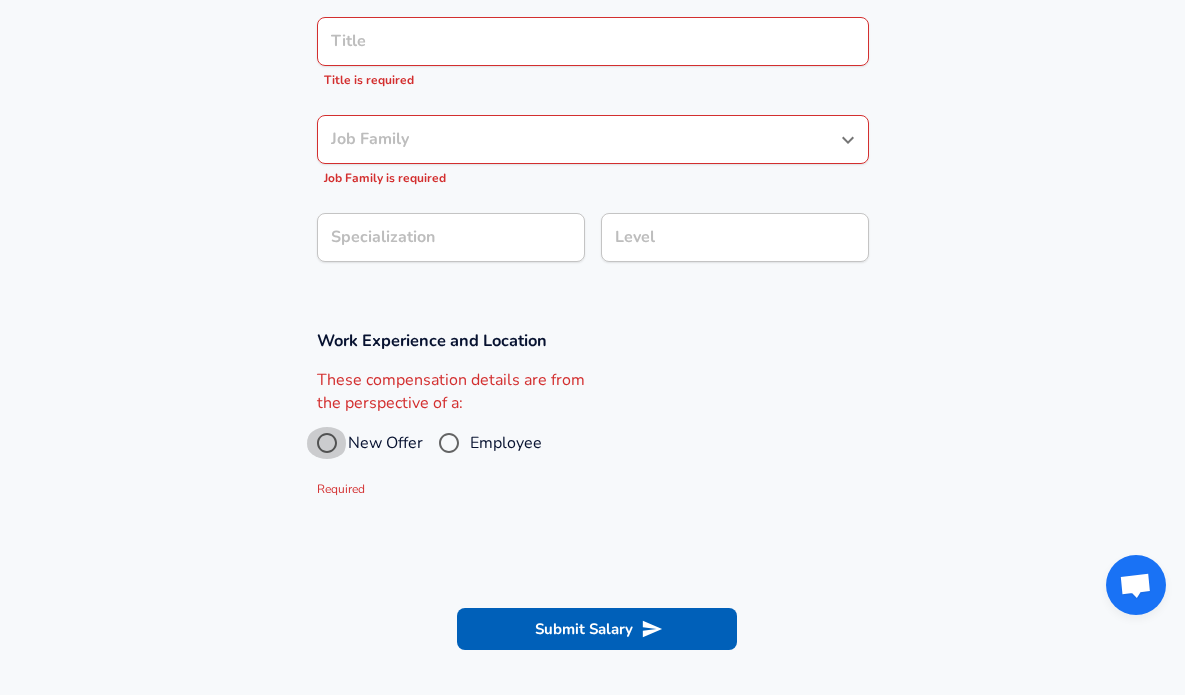 click on "New Offer" at bounding box center (327, 443) 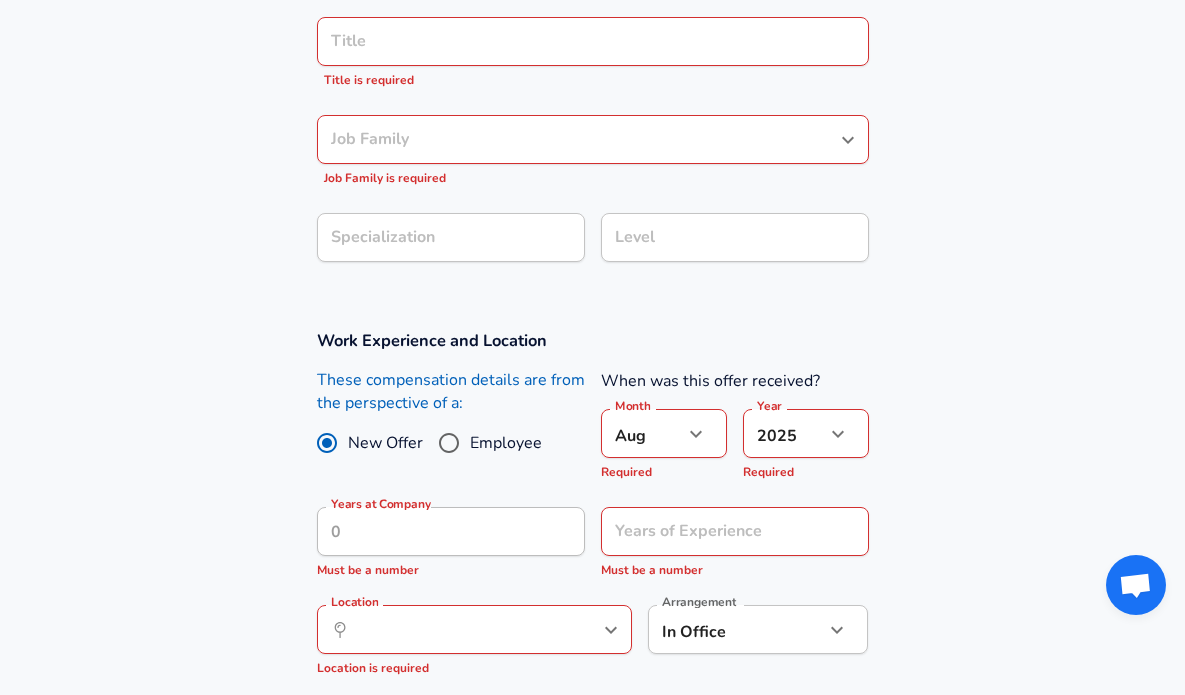 click on "Specialization Specialization" at bounding box center [443, 236] 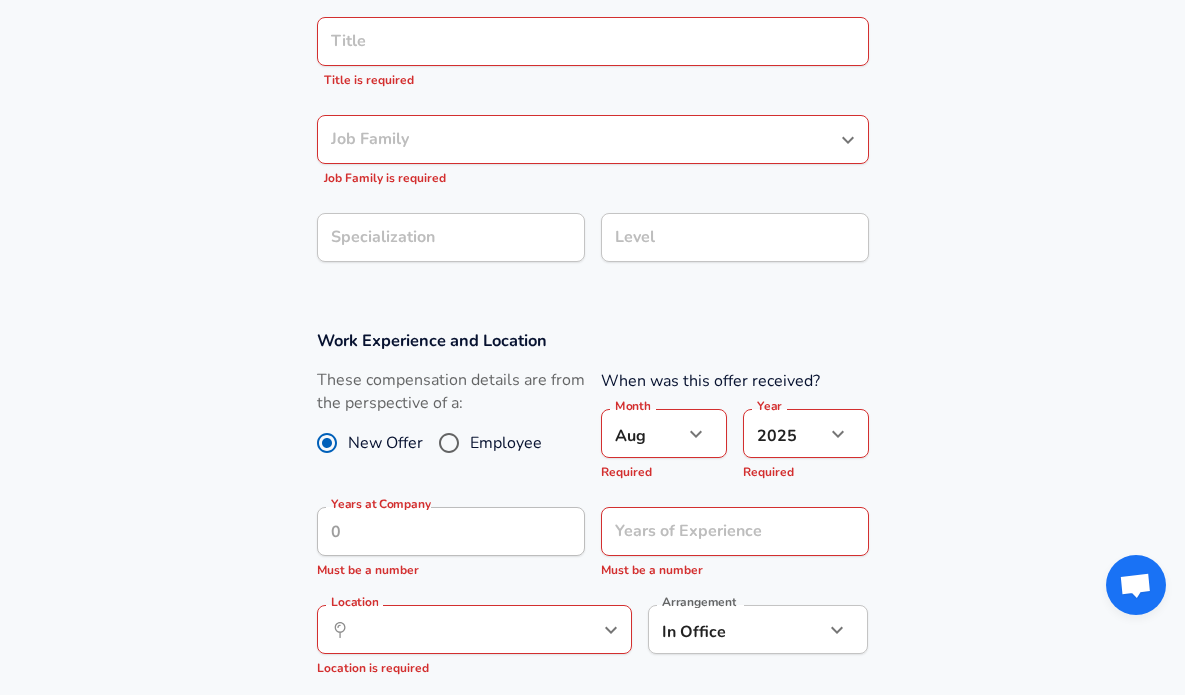 scroll, scrollTop: 475, scrollLeft: 0, axis: vertical 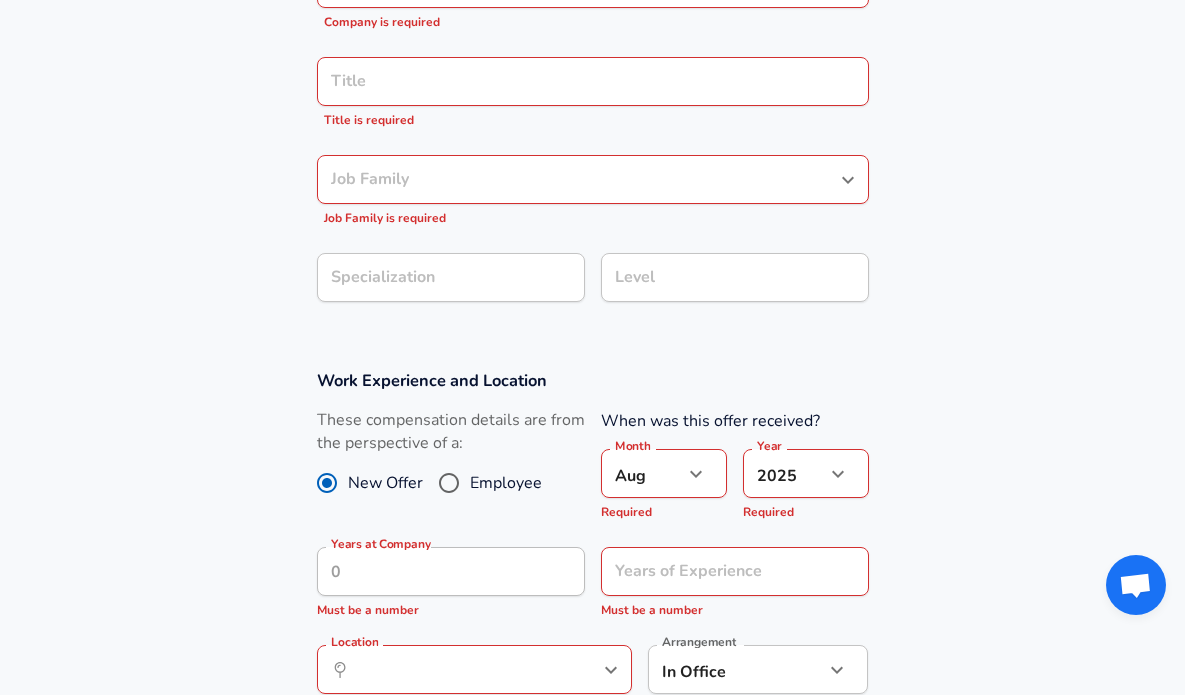 click on "Employee" at bounding box center (449, 483) 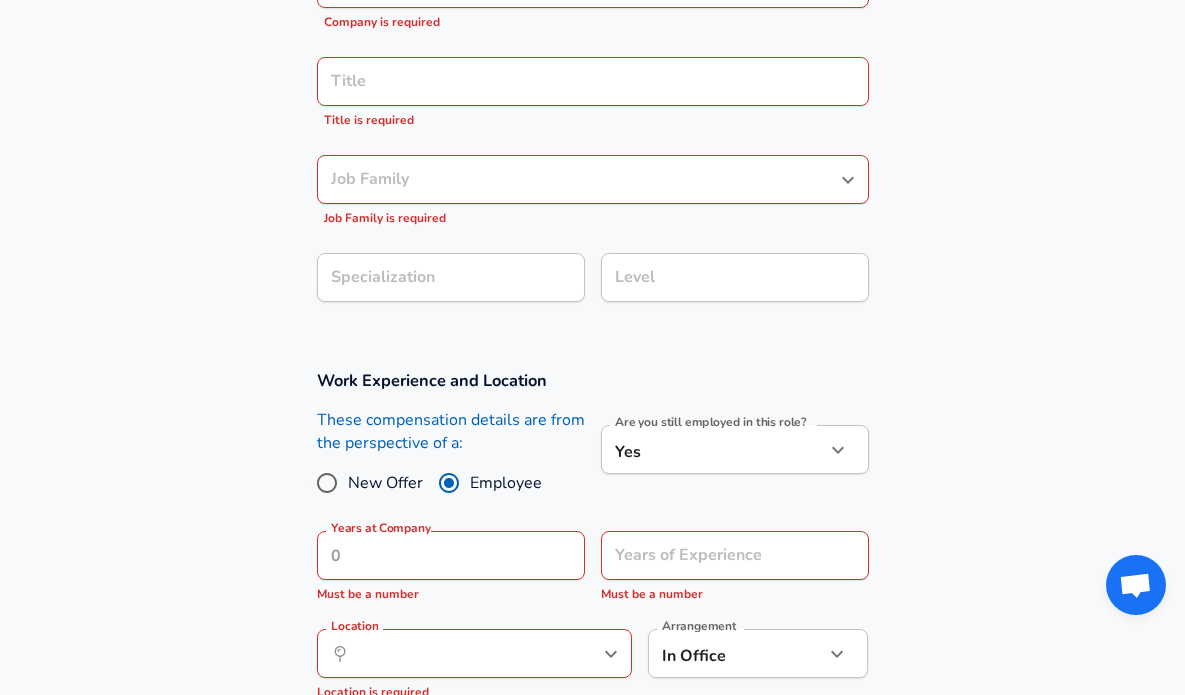 click on "Company & Title Information Company Company Company is required Title Title Title is required Job Family Job Family Job Family is required Specialization Specialization Level Level" at bounding box center [592, 114] 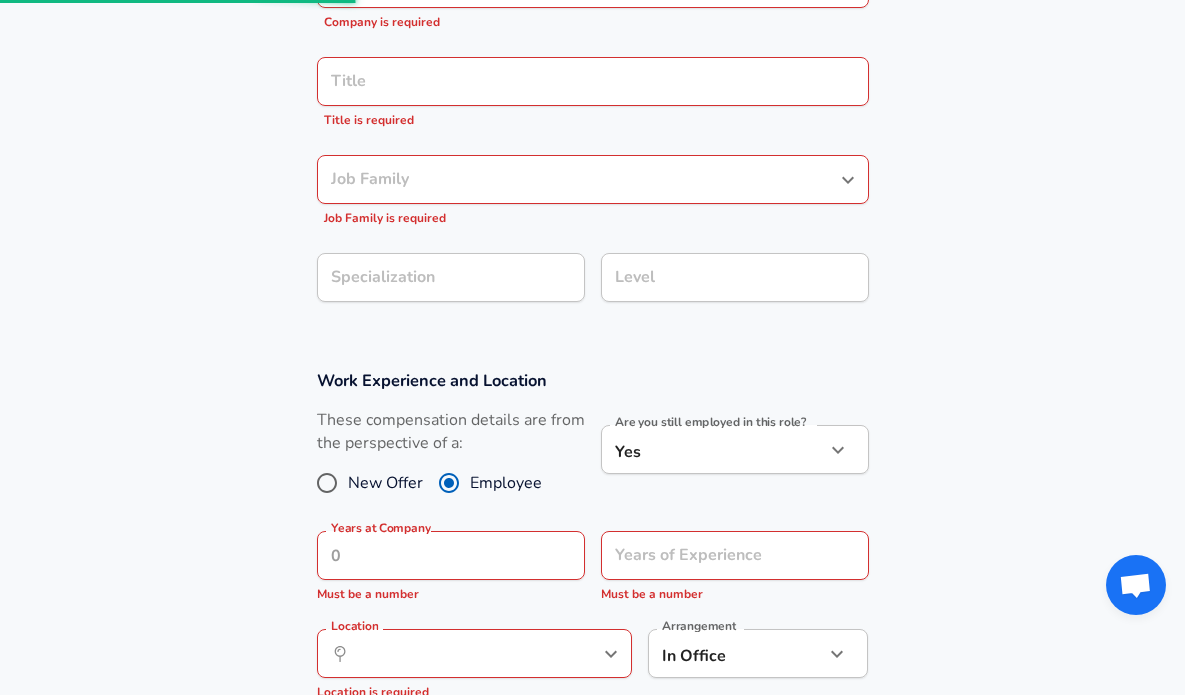 scroll, scrollTop: 920, scrollLeft: 0, axis: vertical 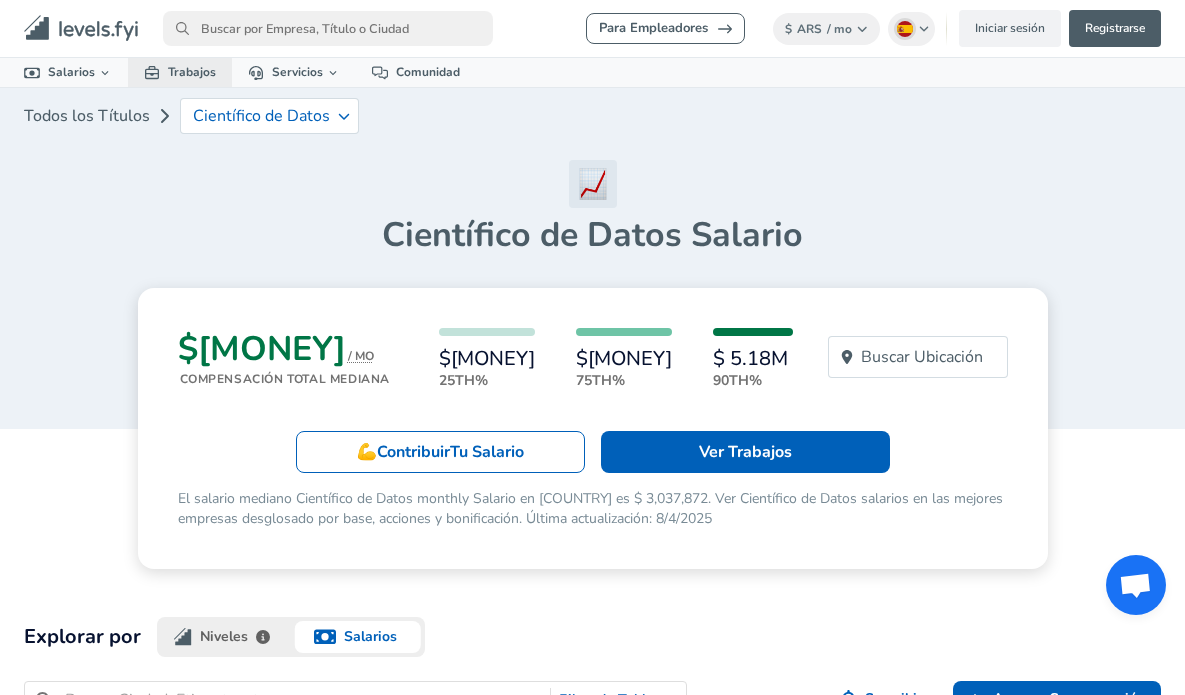 click on "Trabajos" at bounding box center [180, 72] 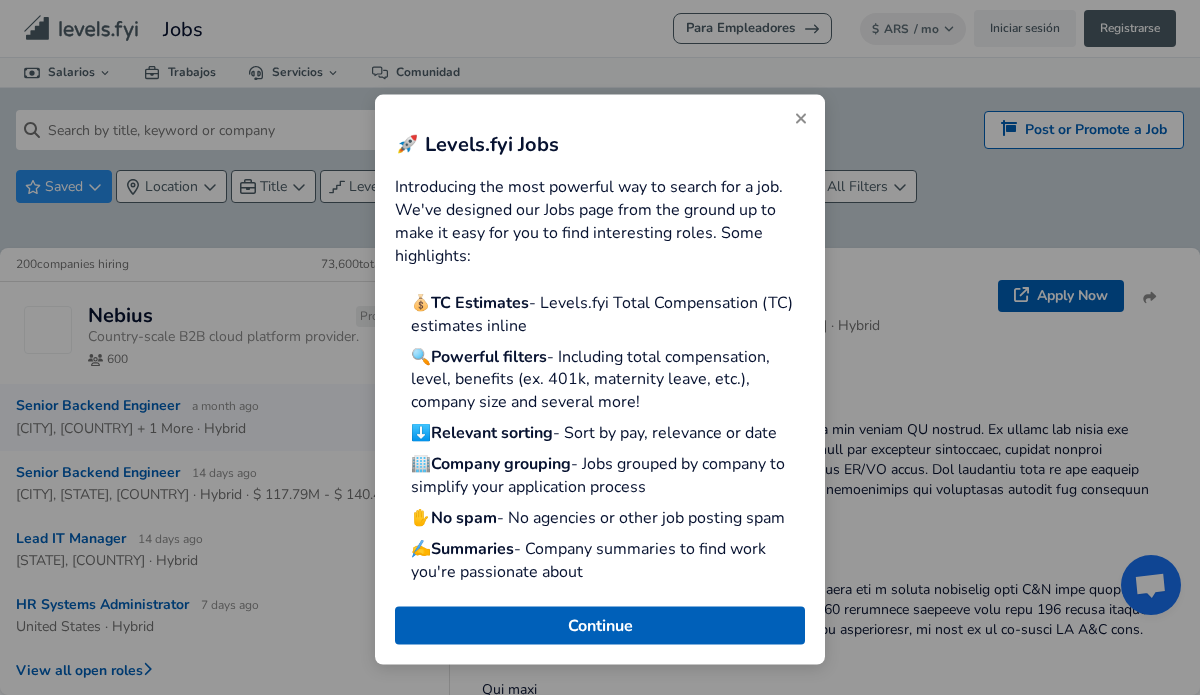 click at bounding box center [801, 118] 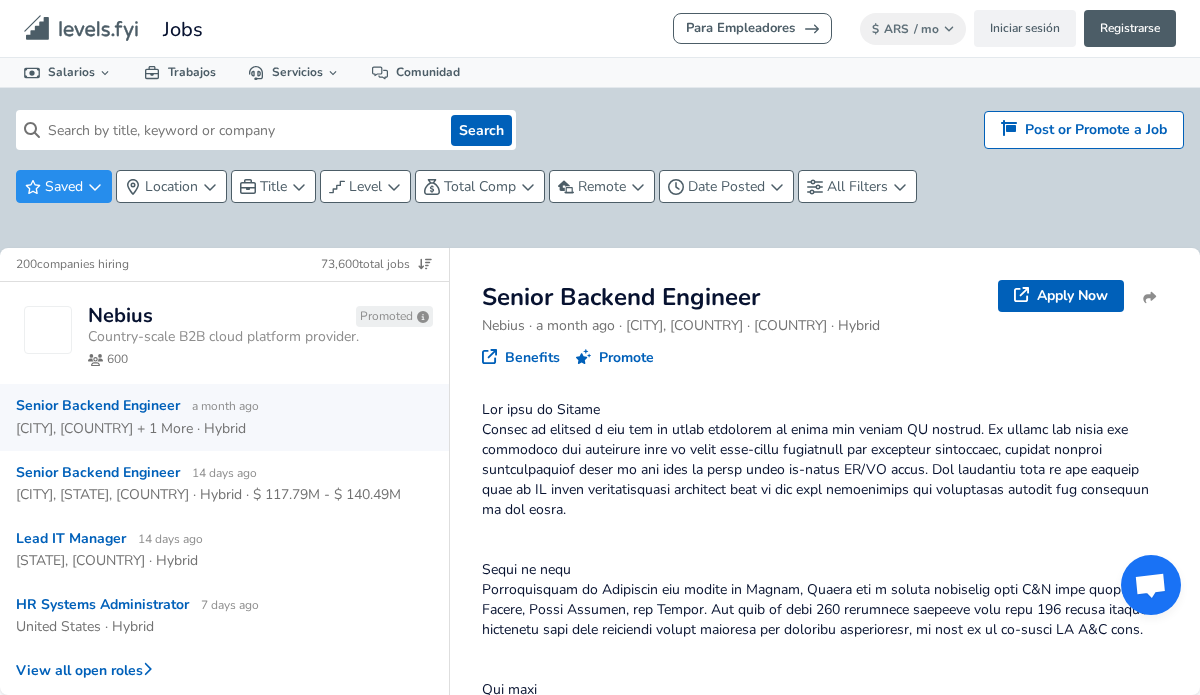 click on "Para Empleadores $ ARS / mo Change Iniciar sesión Registrarse Todos los Datos Por Ubicación Por Empresa Por Título Calculadora de Salario Visualizaciones de Gráficos Salarios Verificados Pasantías Soporte de Negociación Comparar Beneficios Quién Está Contratando Informe de Salarios 2024 Empresas Mejor Pagadas Integrar Blog Prensa Jobs Levels FYI Logo" at bounding box center (600, 28) 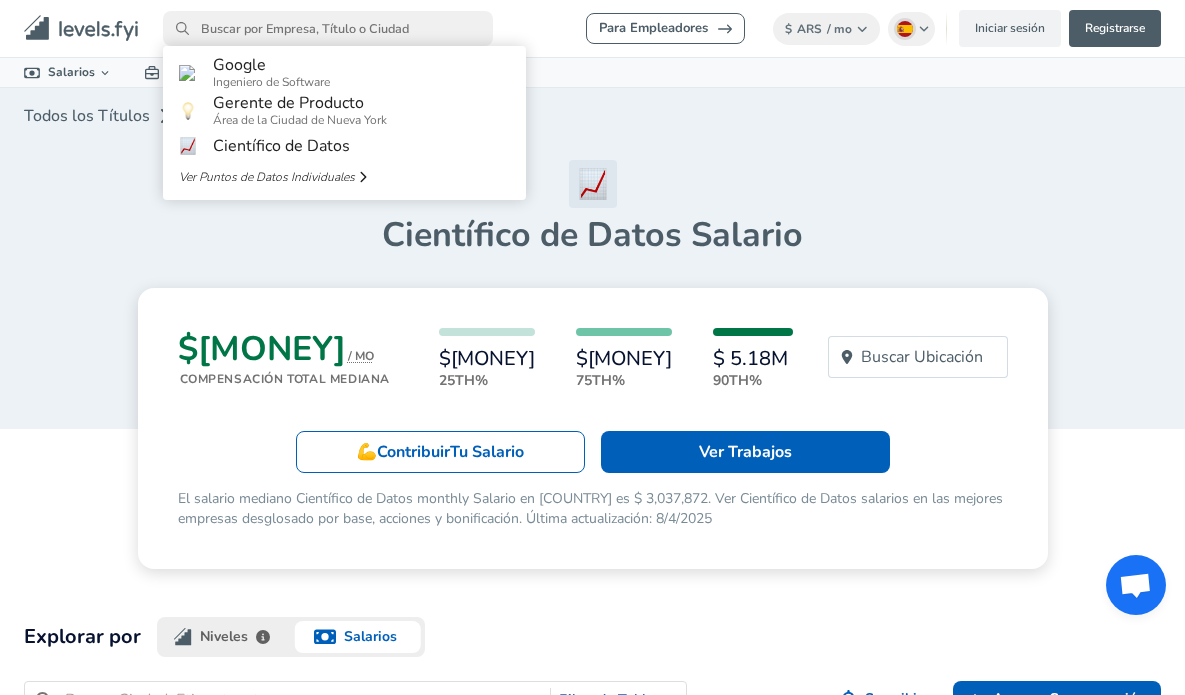 click at bounding box center (328, 28) 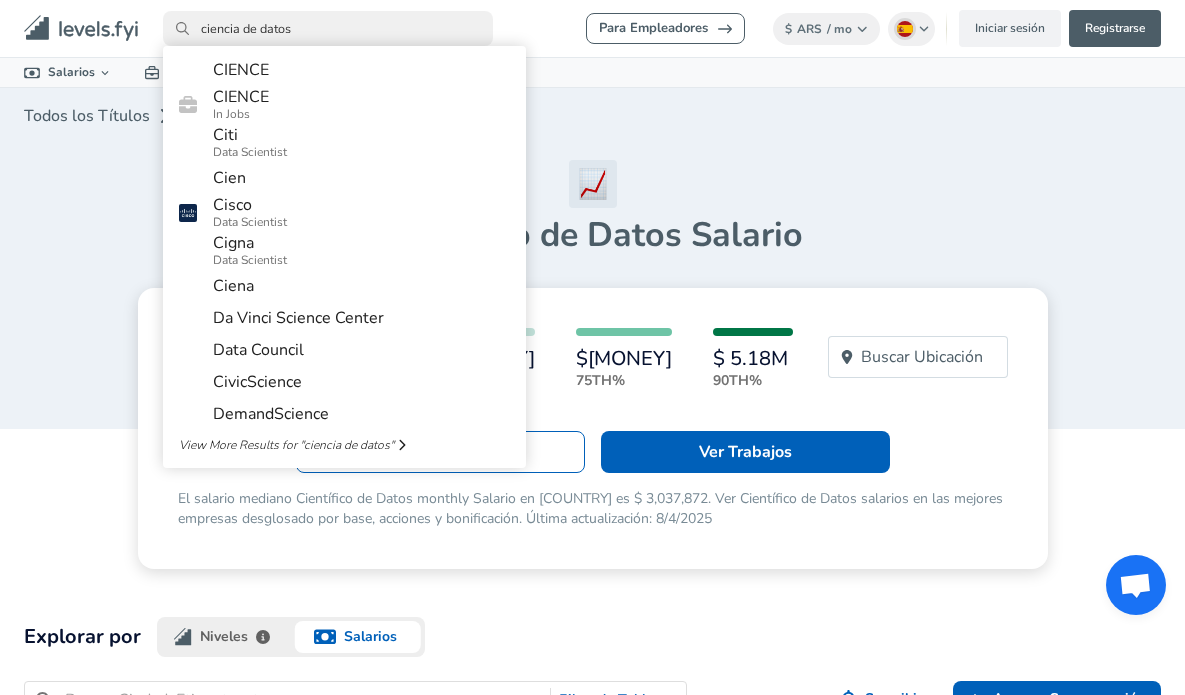 type on "ciencia de datos" 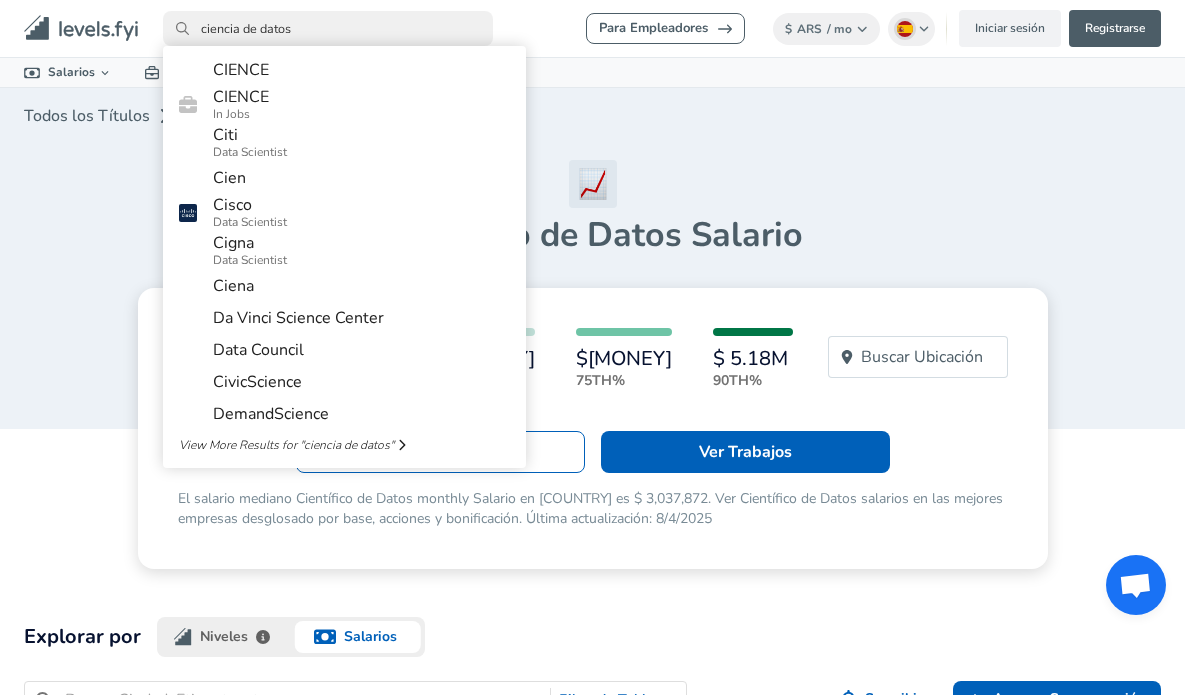 drag, startPoint x: 290, startPoint y: 30, endPoint x: 103, endPoint y: 14, distance: 187.68324 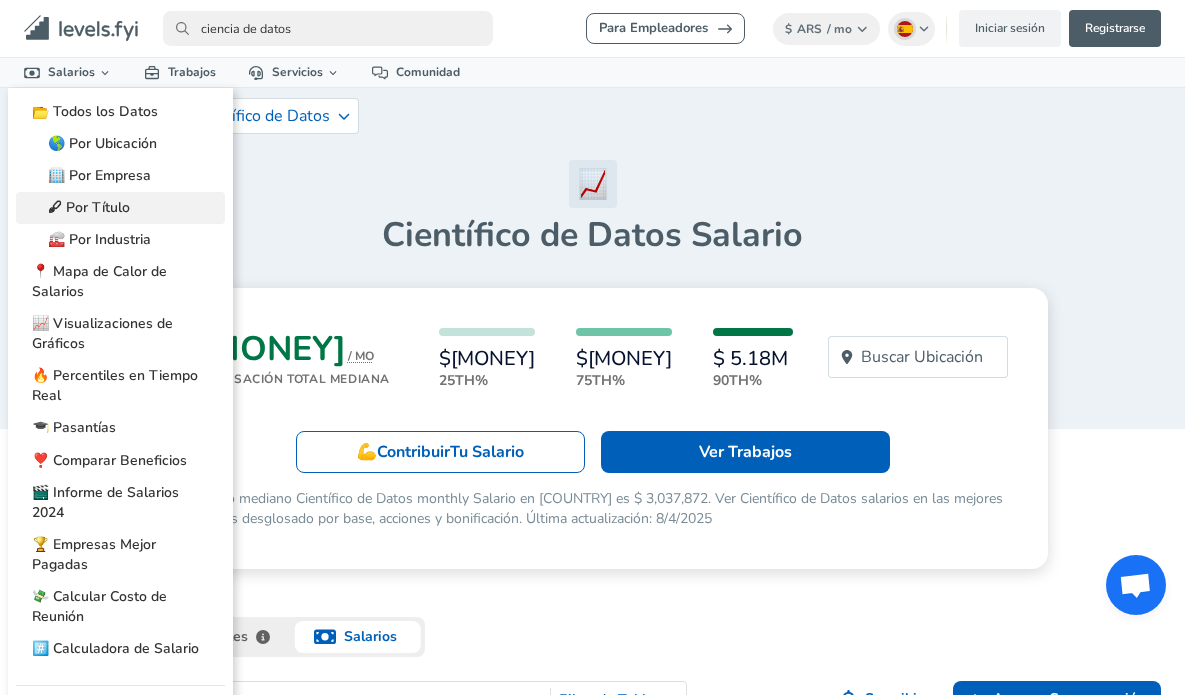 click on "🖋    Por Título" at bounding box center [120, 208] 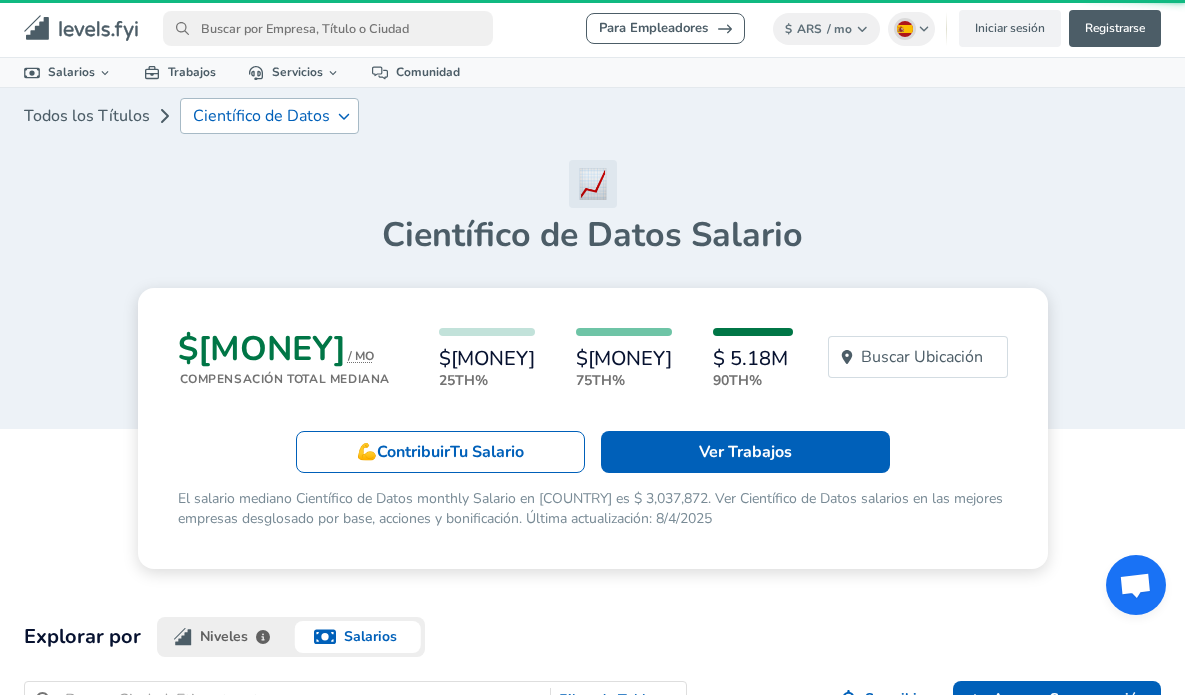 click on "Científico de Datos" at bounding box center [261, 116] 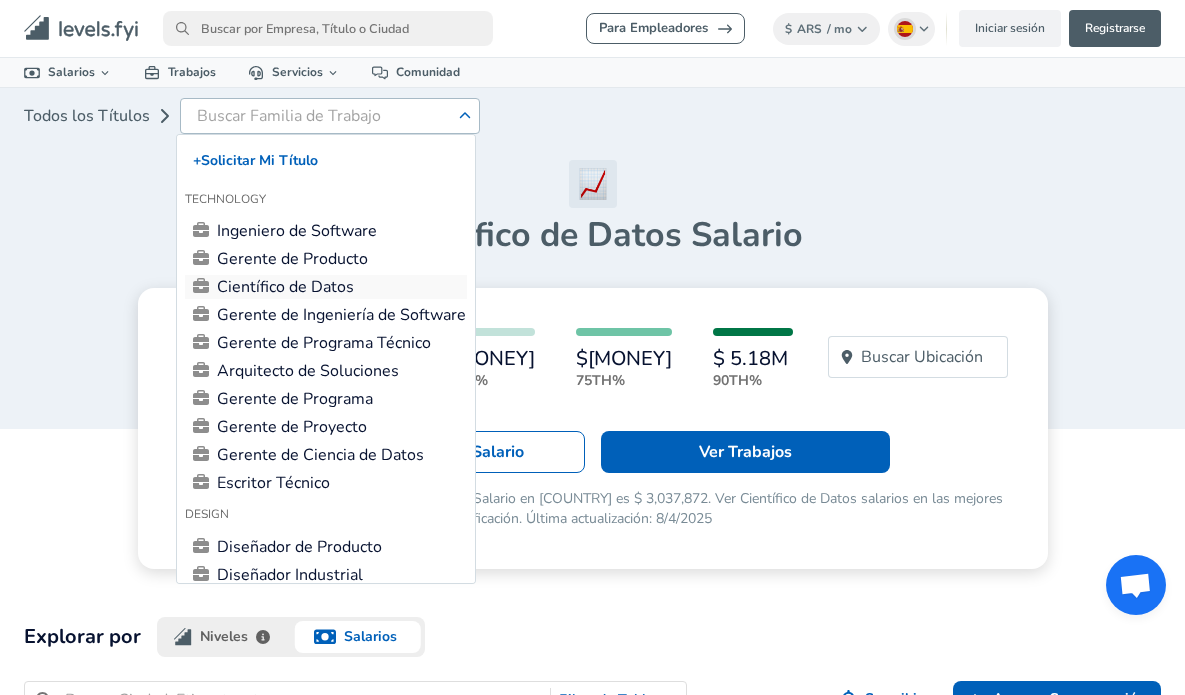 click on "Científico de Datos" at bounding box center (326, 287) 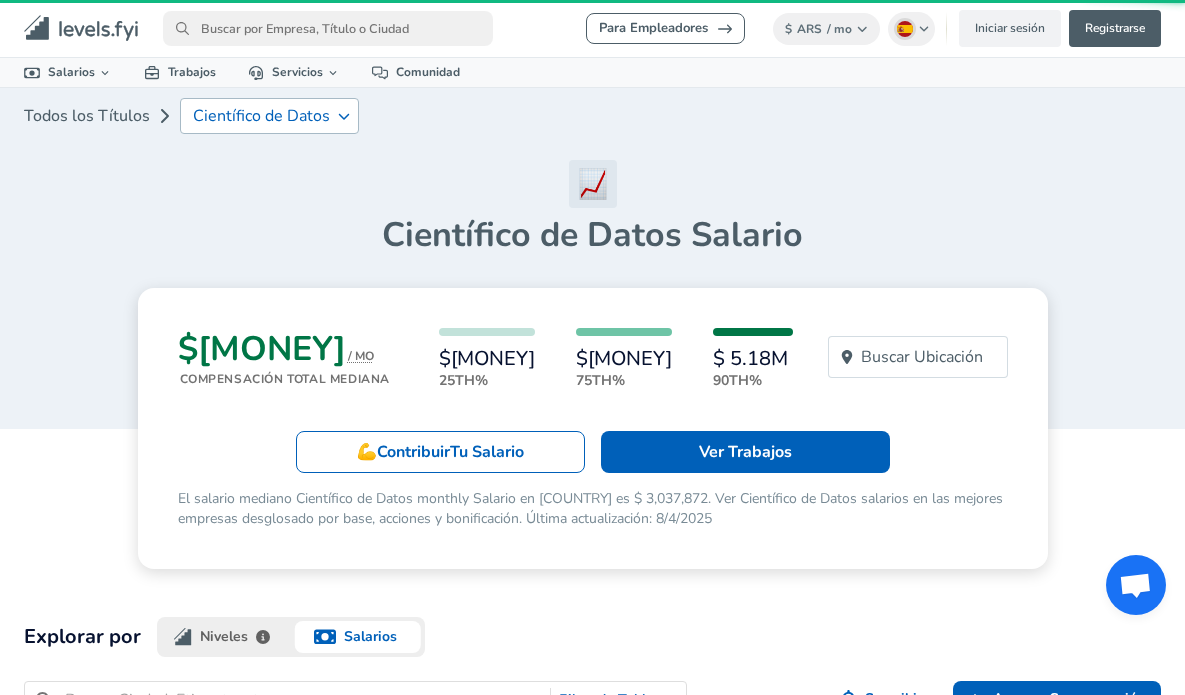 click on "Científico de Datos Salario" at bounding box center (592, 235) 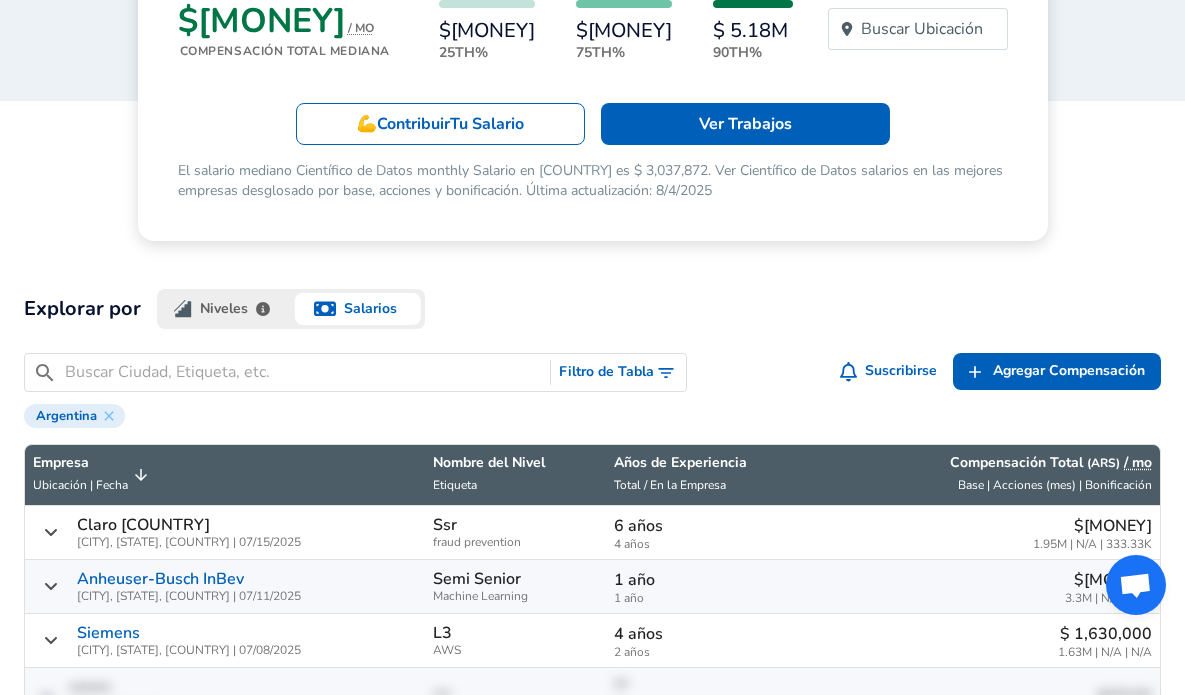 scroll, scrollTop: 360, scrollLeft: 0, axis: vertical 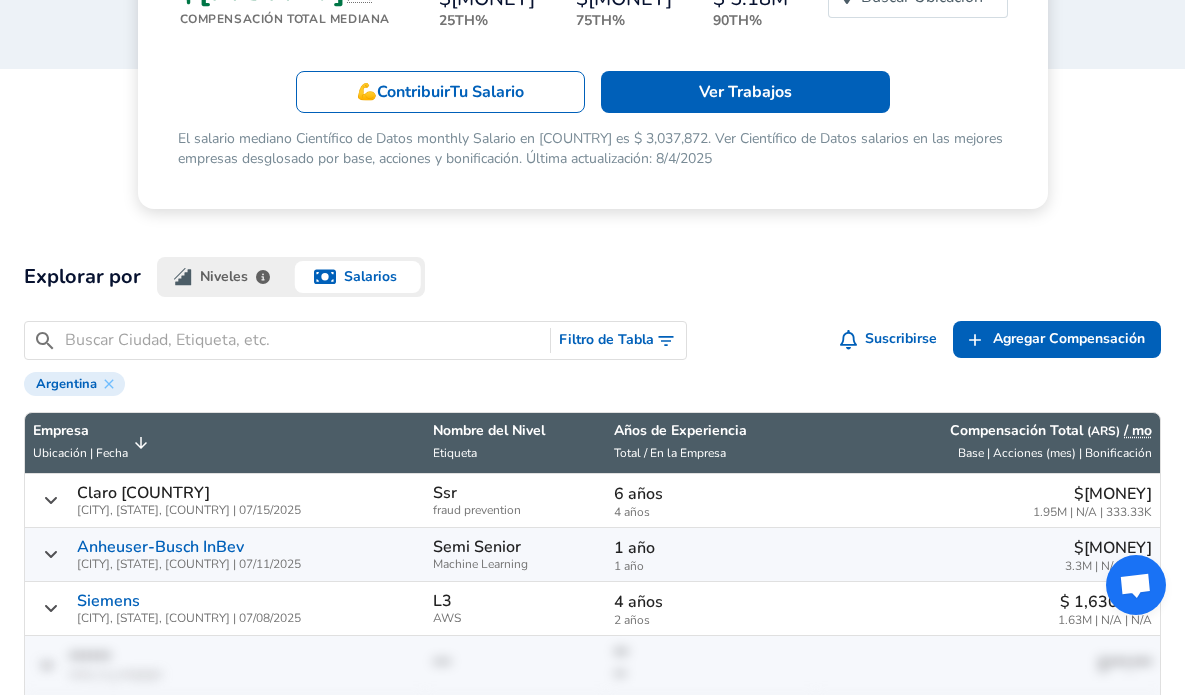 click on "Niveles" at bounding box center (224, 277) 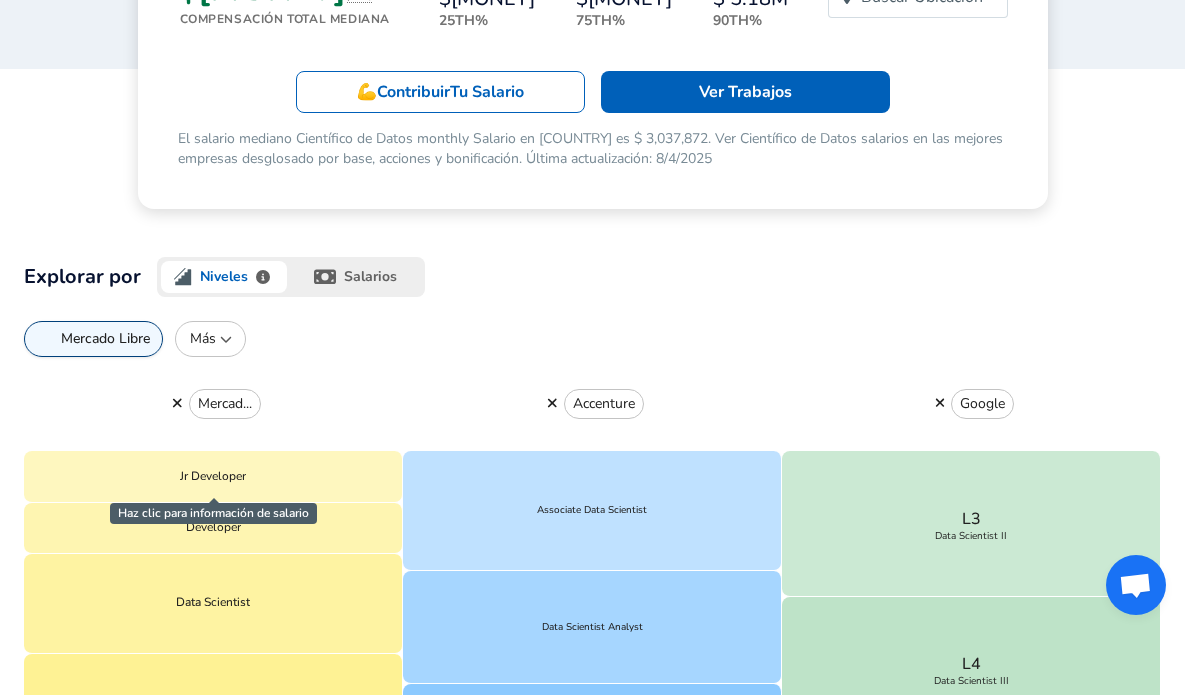 click on "Explorar por Niveles   salarios Mercado Libre Más   Mercad... Jr Developer Haz clic para información de salario Developer Data Scientist Senior Data Scientist Technical Leader Expert Senior Expert Accenture Associate Data Scientist Data Scientist Analyst Senior Data Scientist Team Leader Google L3 Data Scientist II L4 Data Scientist III L5 Senior Data Scientist L6 Staff Data Scientist L7 Senior Staff Data Scientist L8 Principal Data Scientist" at bounding box center (592, 708) 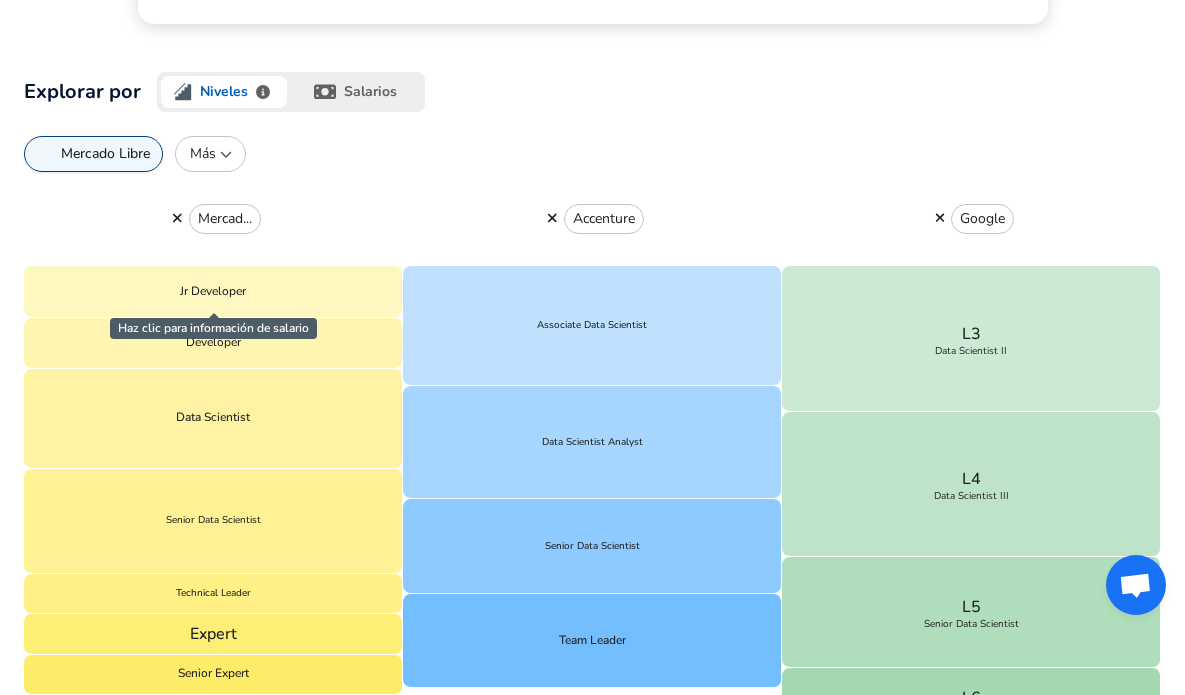 scroll, scrollTop: 560, scrollLeft: 0, axis: vertical 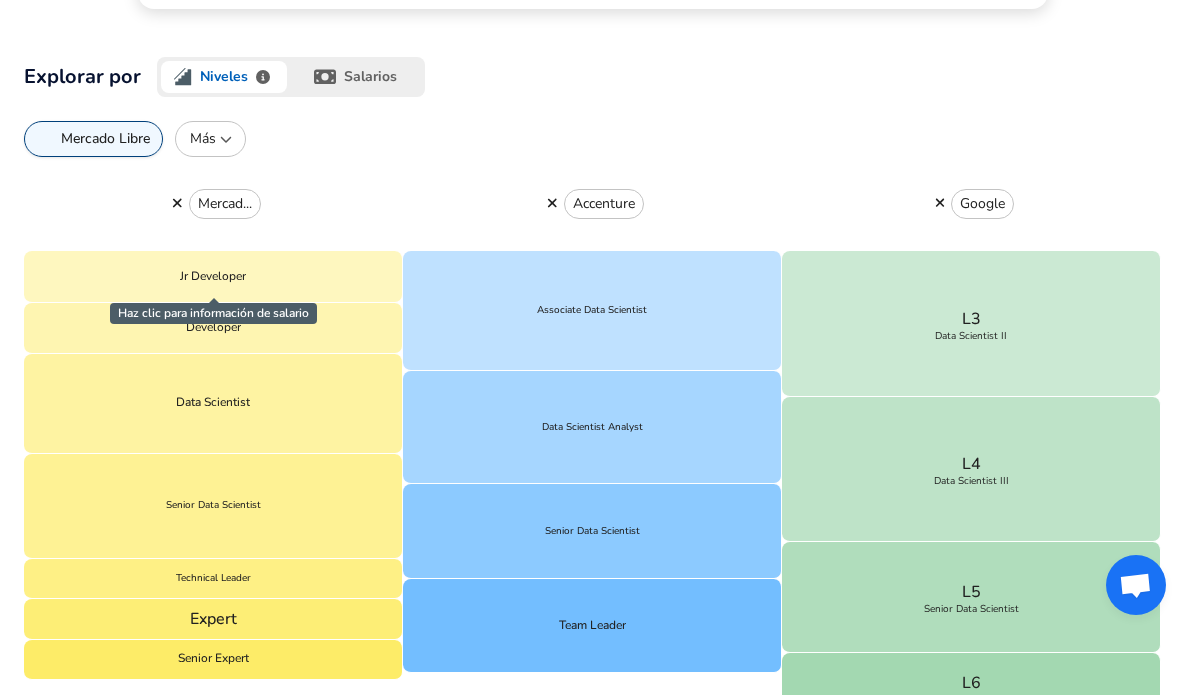 click on "Mercado Libre" at bounding box center (105, 139) 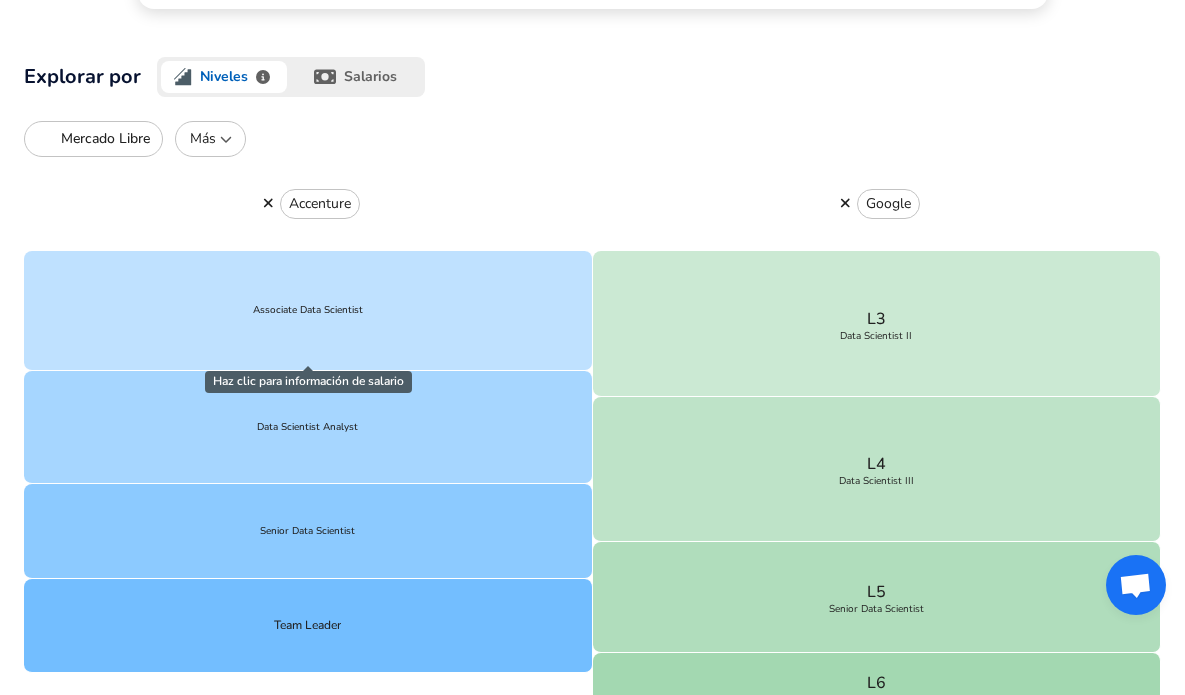 click on "Mercado Libre" at bounding box center (105, 139) 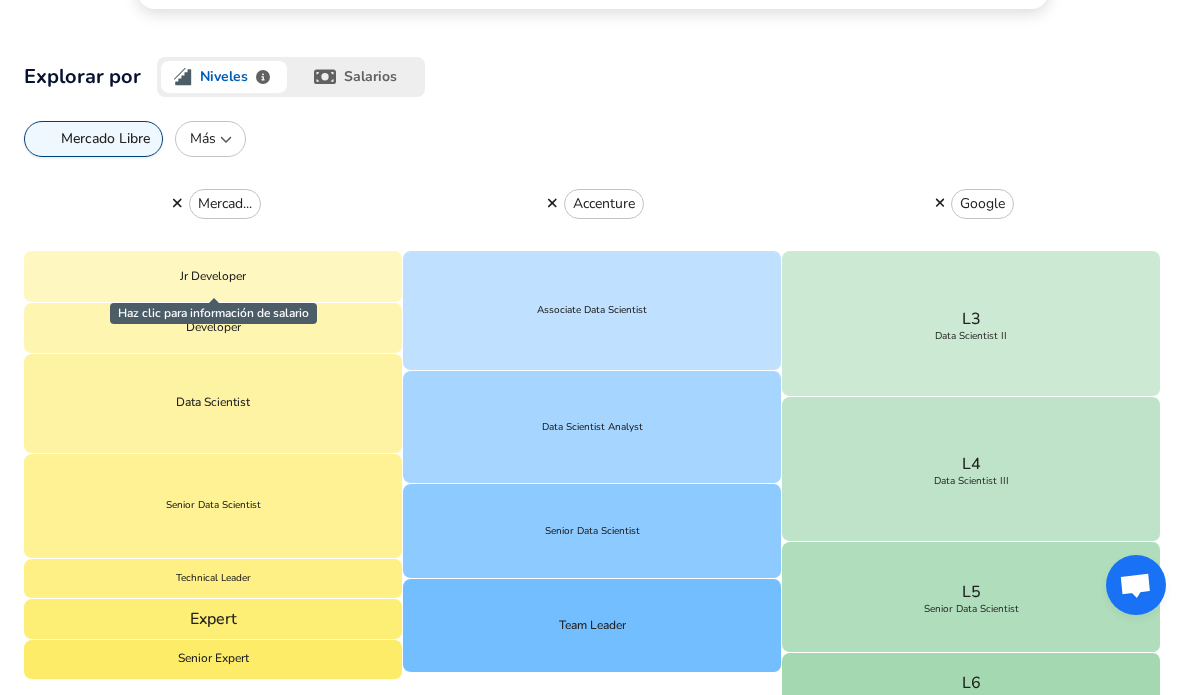 click on "Accenture" at bounding box center [592, 204] 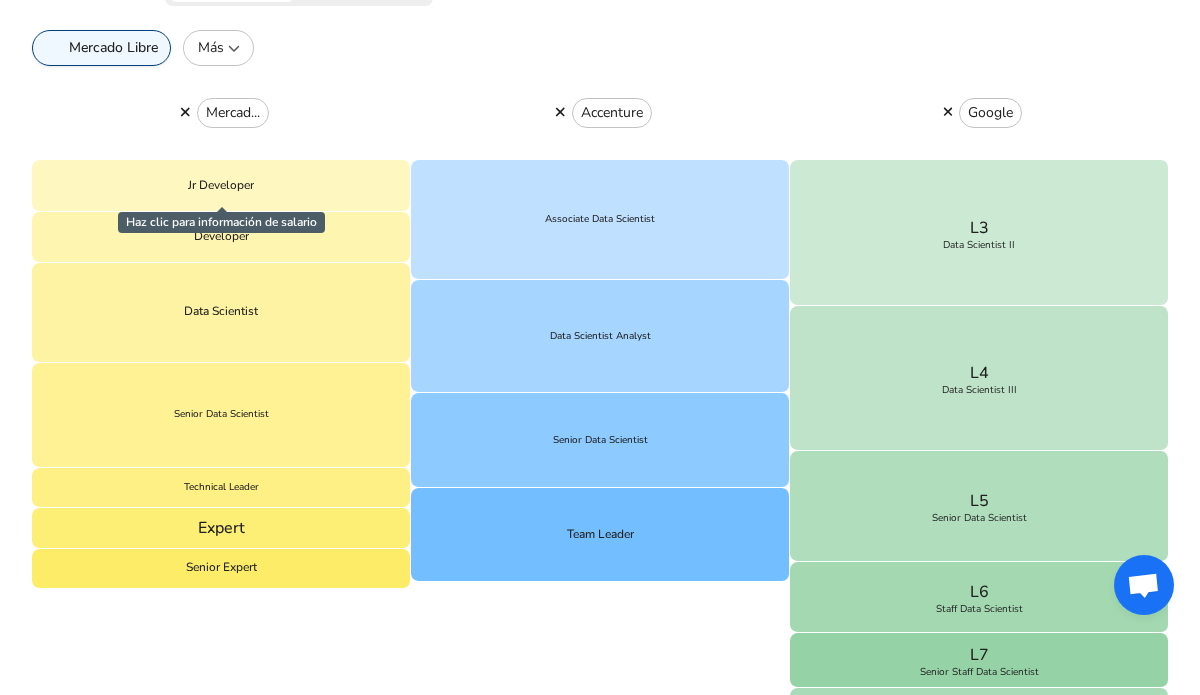 scroll, scrollTop: 640, scrollLeft: 0, axis: vertical 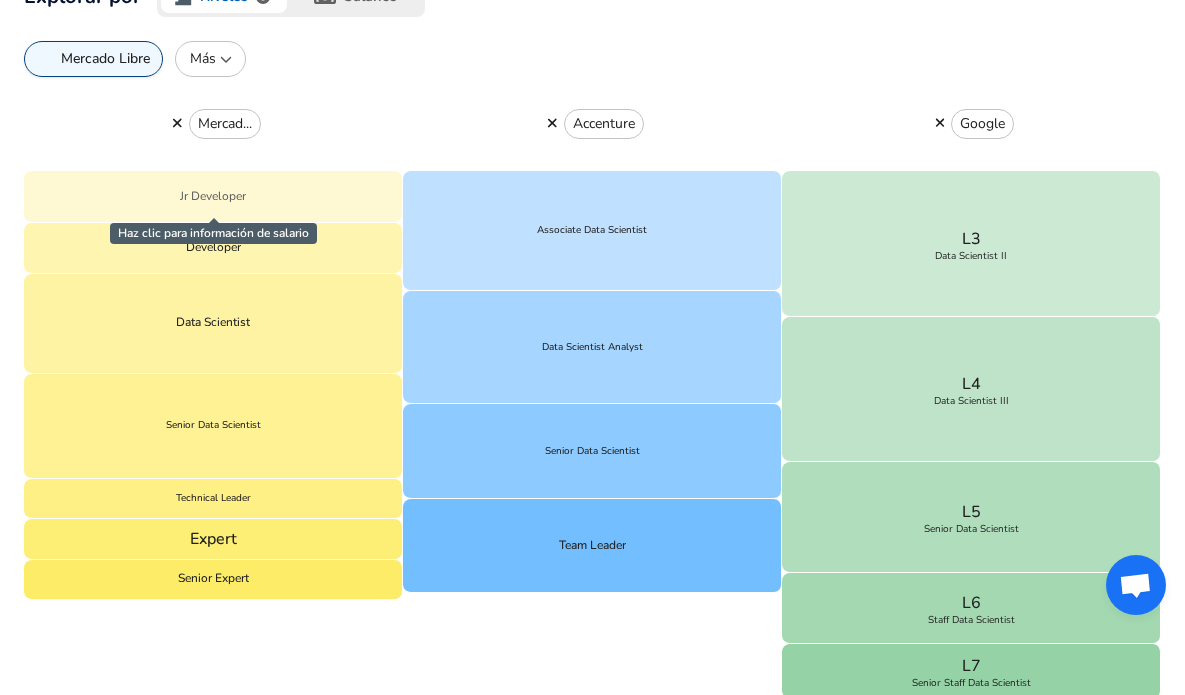 click on "Jr Developer" at bounding box center (213, 196) 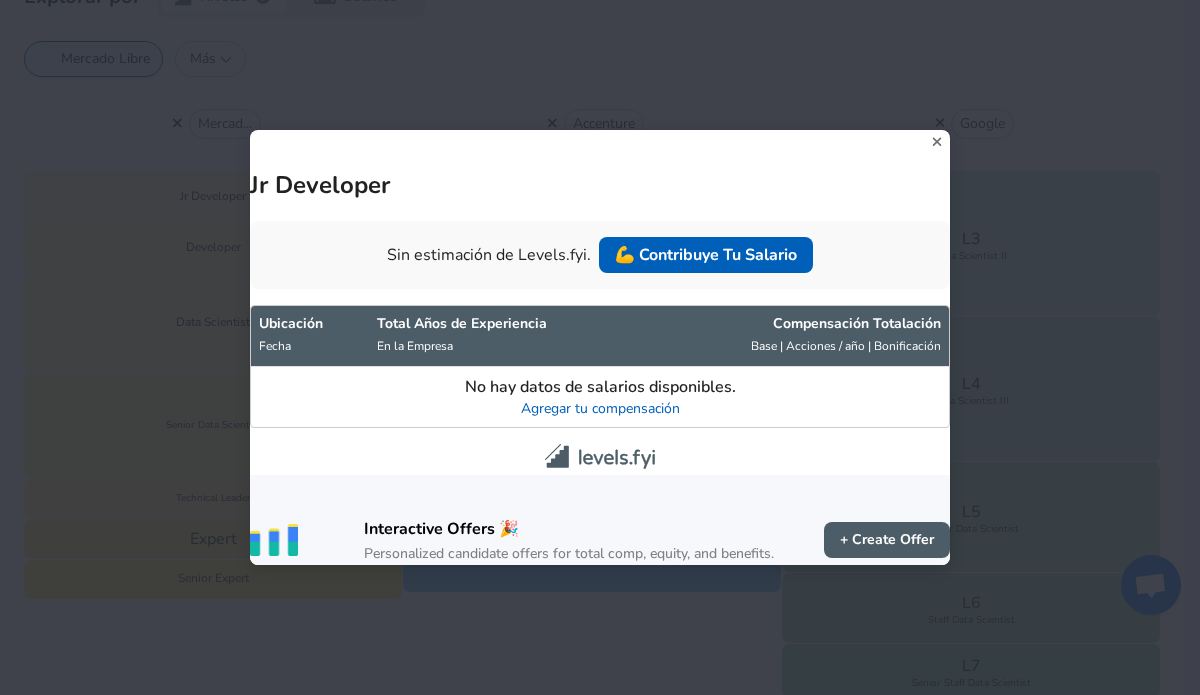 click on "Jr Developer" at bounding box center [600, 165] 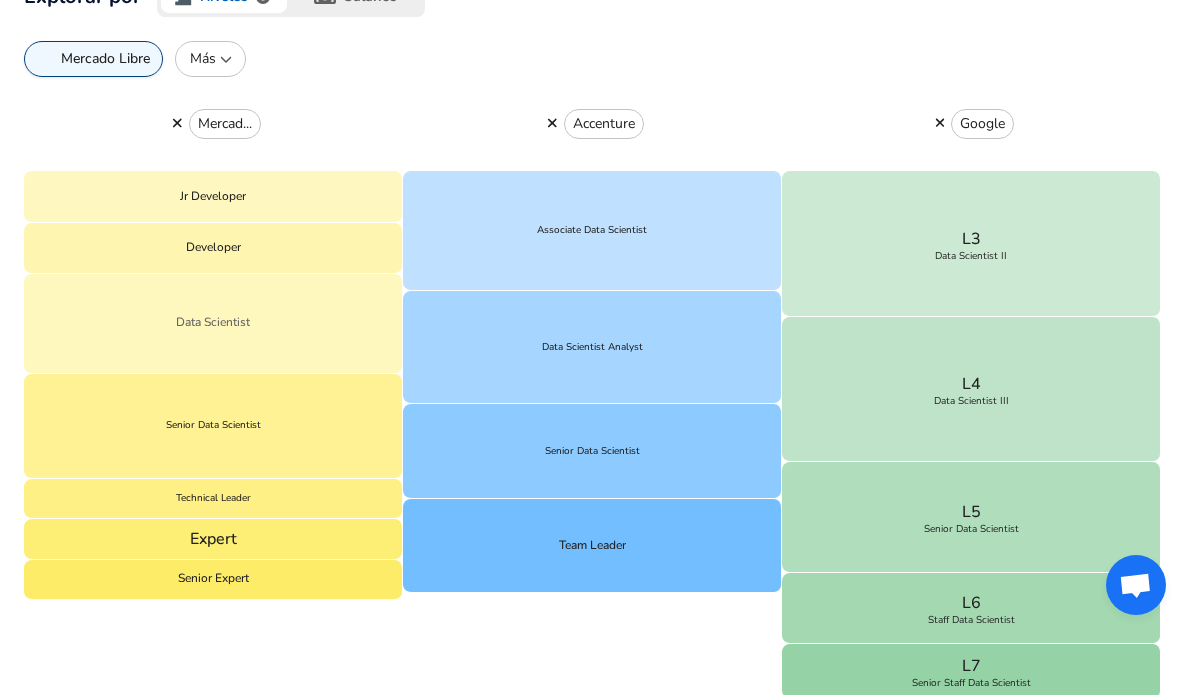 click on "Data Scientist" at bounding box center [213, 323] 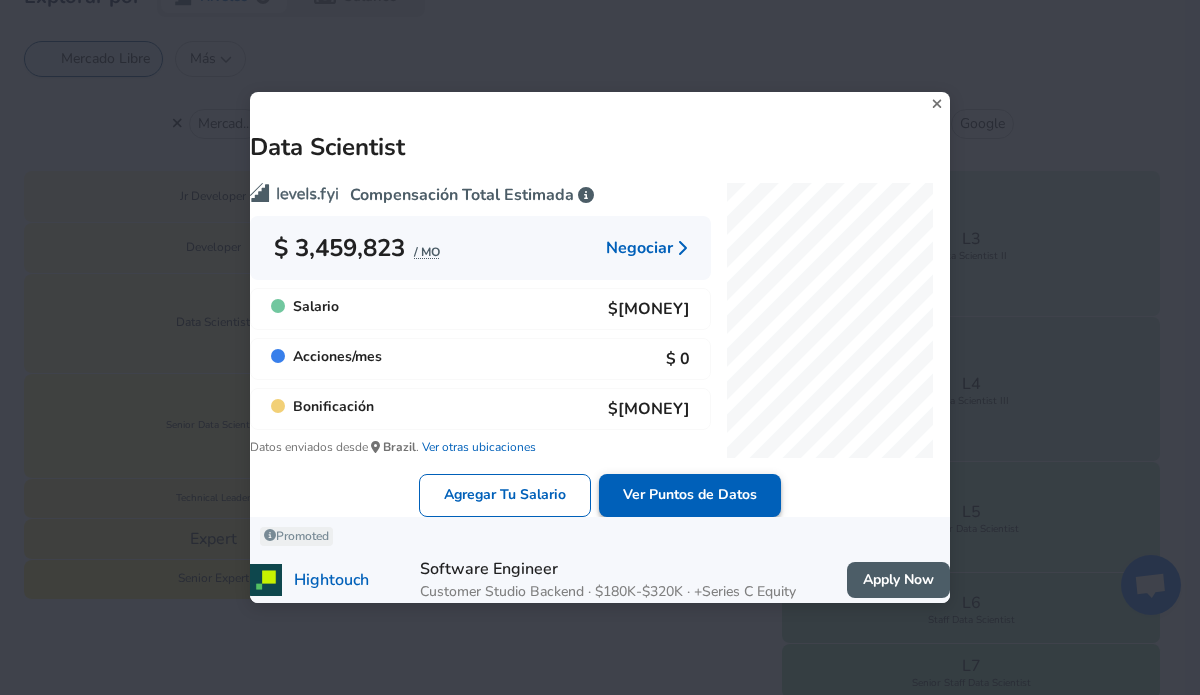 click on "Ver Puntos de Datos" at bounding box center [690, 495] 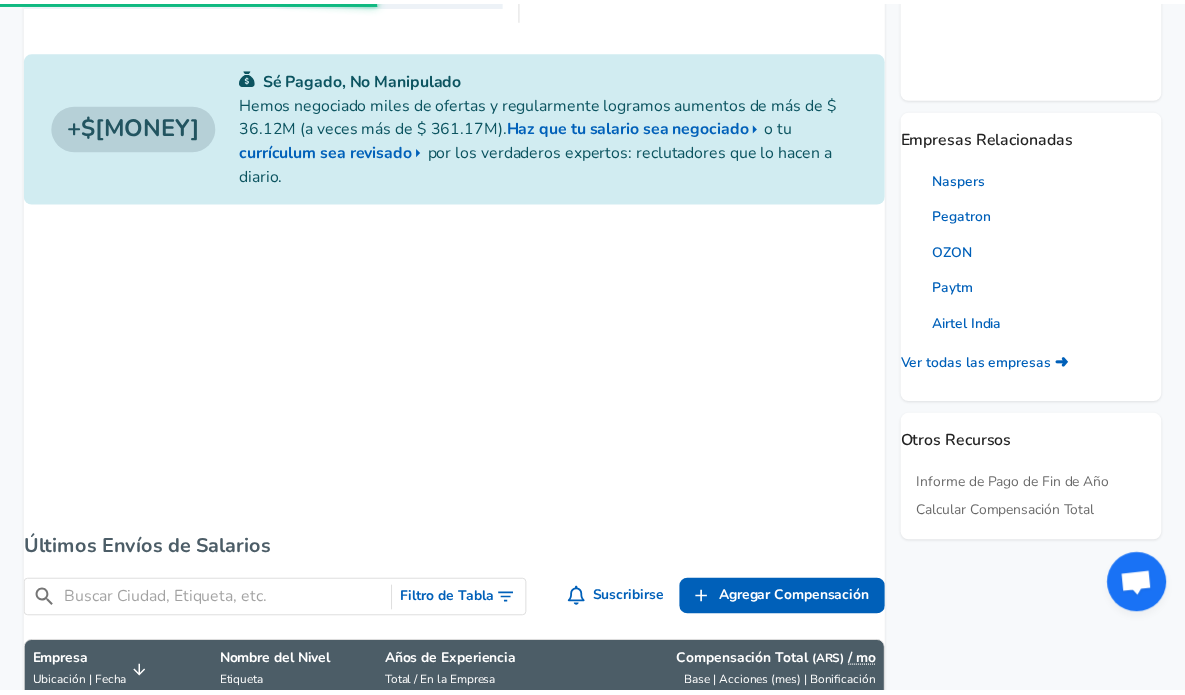 scroll, scrollTop: 0, scrollLeft: 0, axis: both 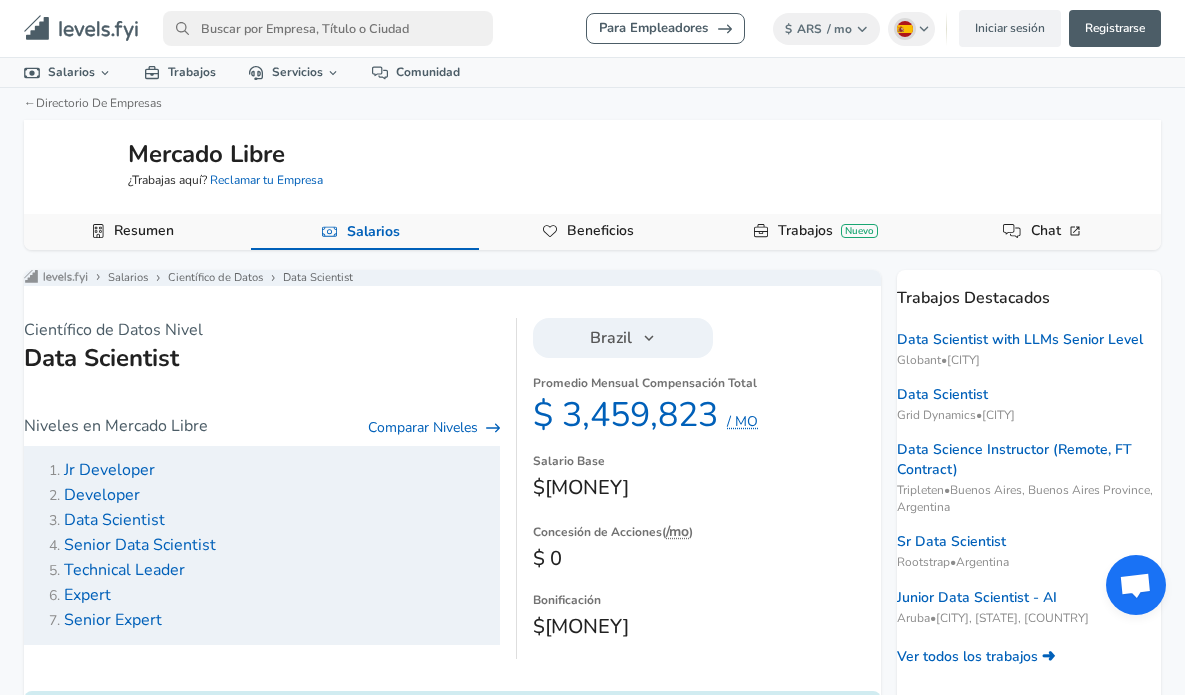 click on "Científico de Datos   Nivel" at bounding box center [262, 330] 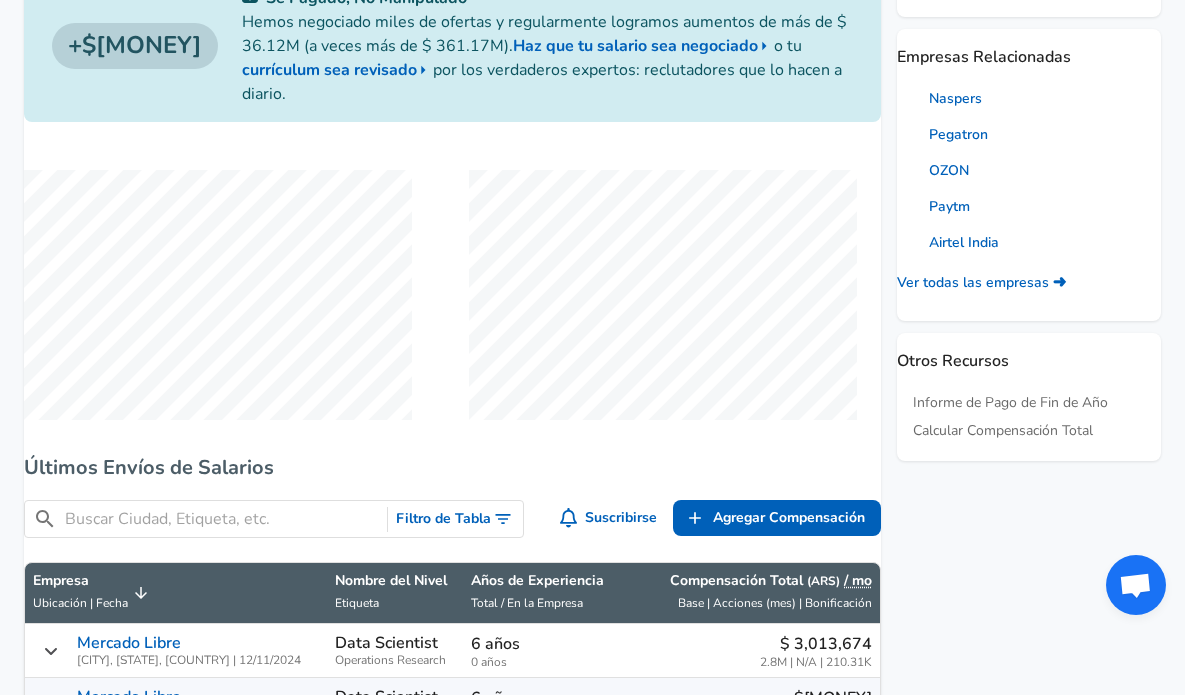 scroll, scrollTop: 720, scrollLeft: 0, axis: vertical 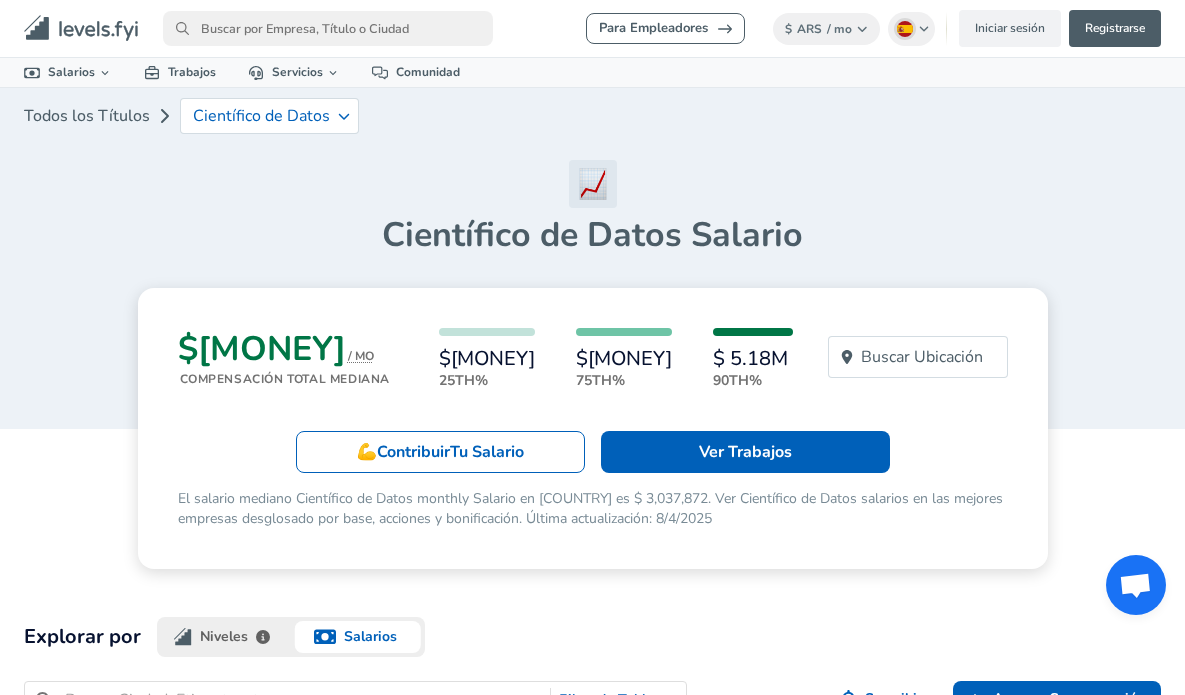 click on "Científico de Datos Salario" at bounding box center [592, 235] 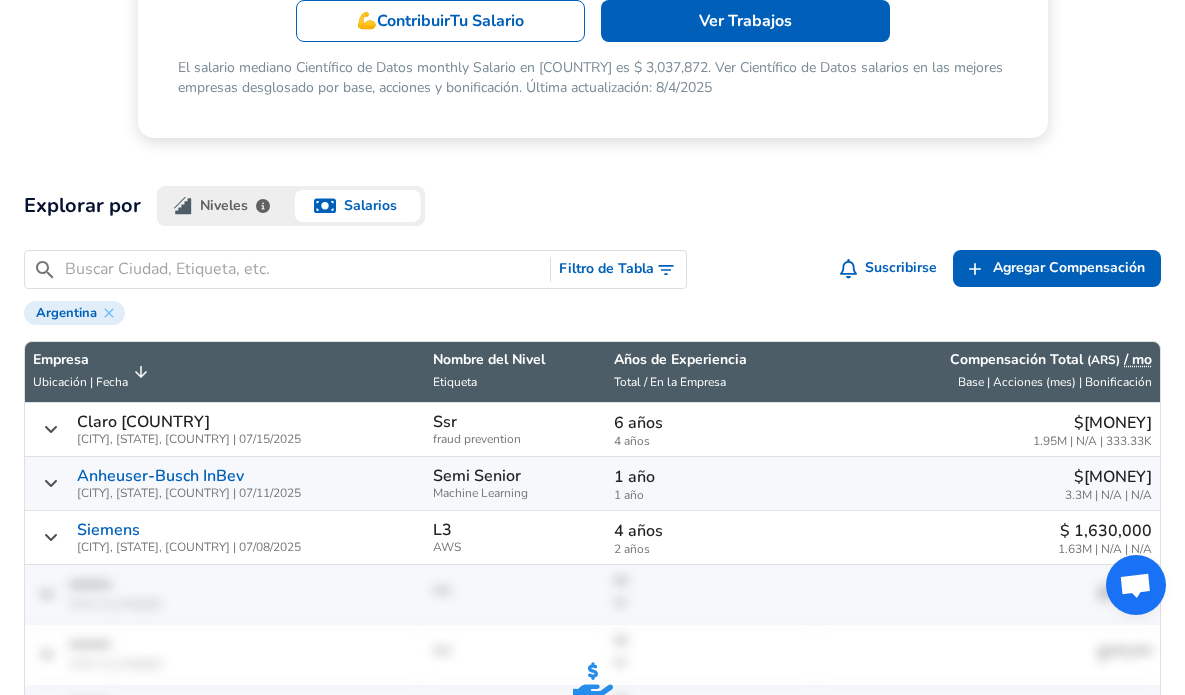 scroll, scrollTop: 440, scrollLeft: 0, axis: vertical 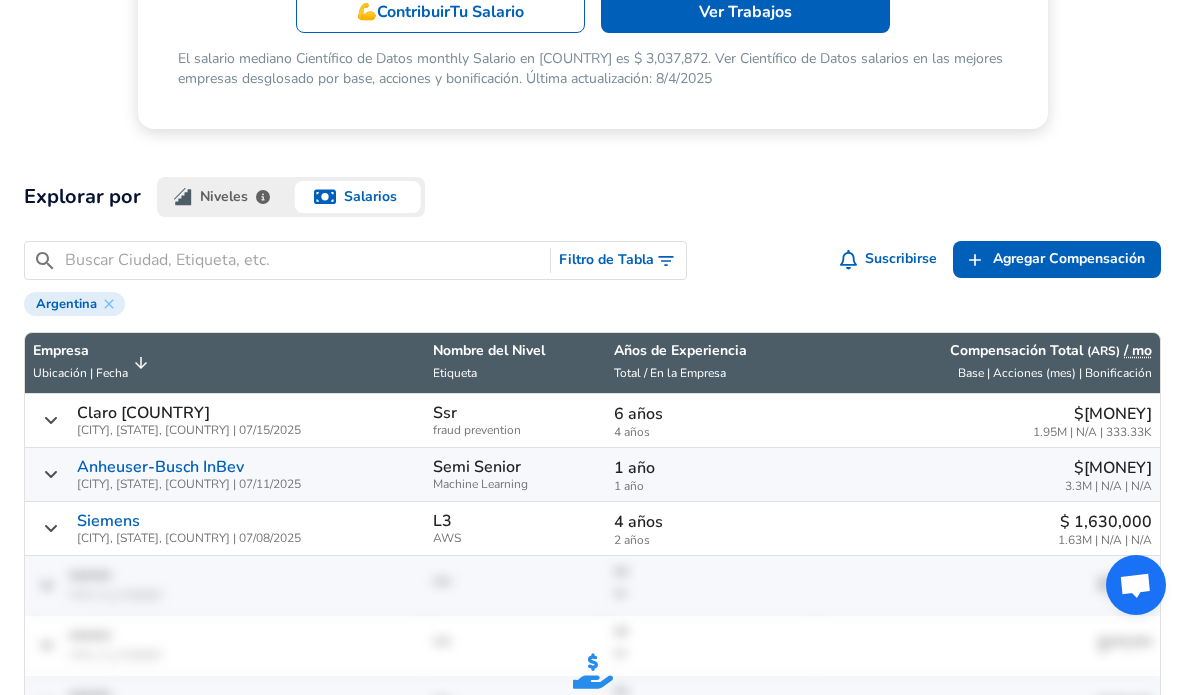 click on "Niveles" at bounding box center (224, 197) 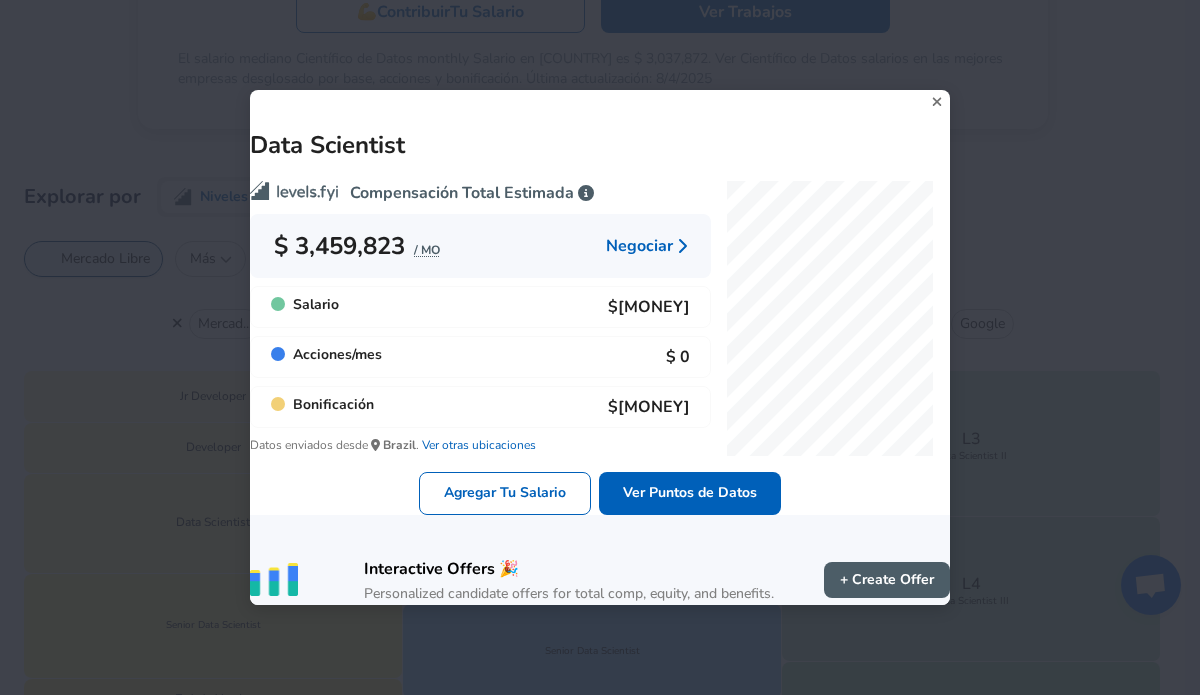 click 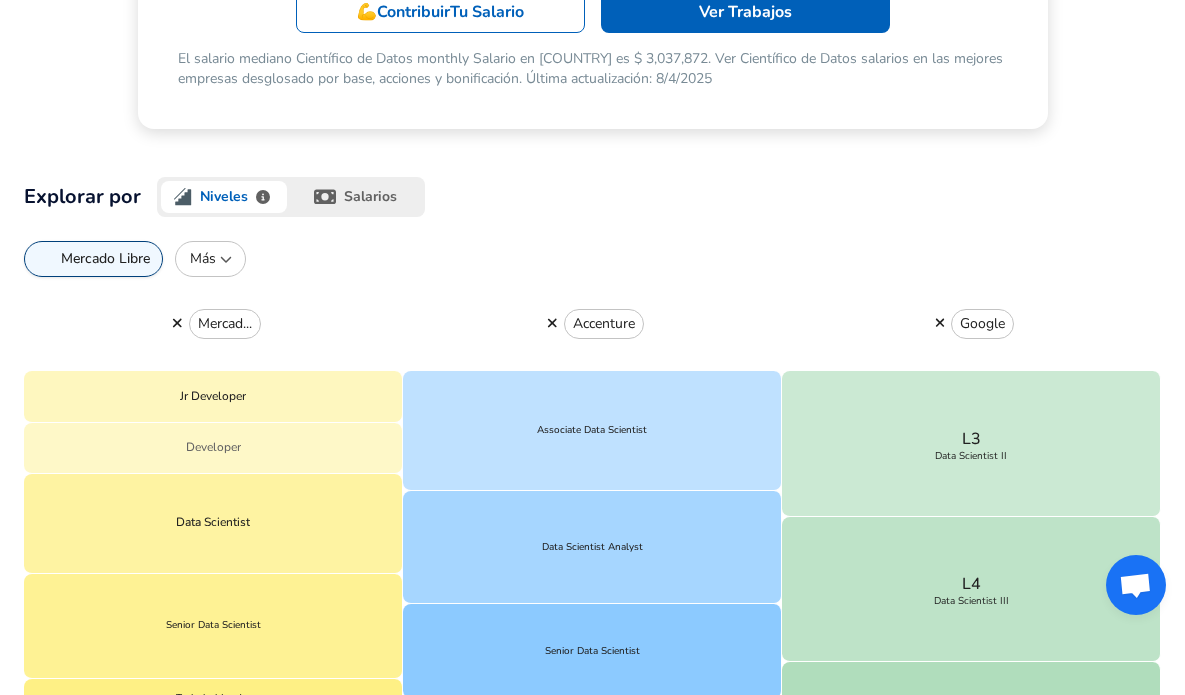type 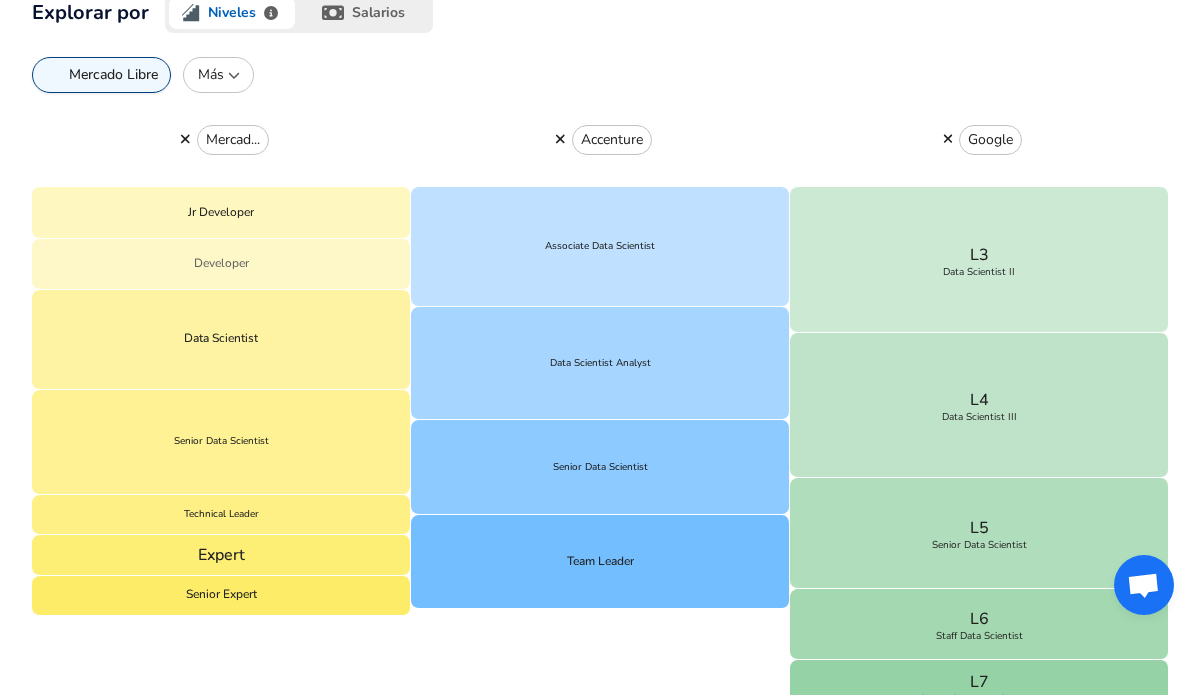 scroll, scrollTop: 640, scrollLeft: 0, axis: vertical 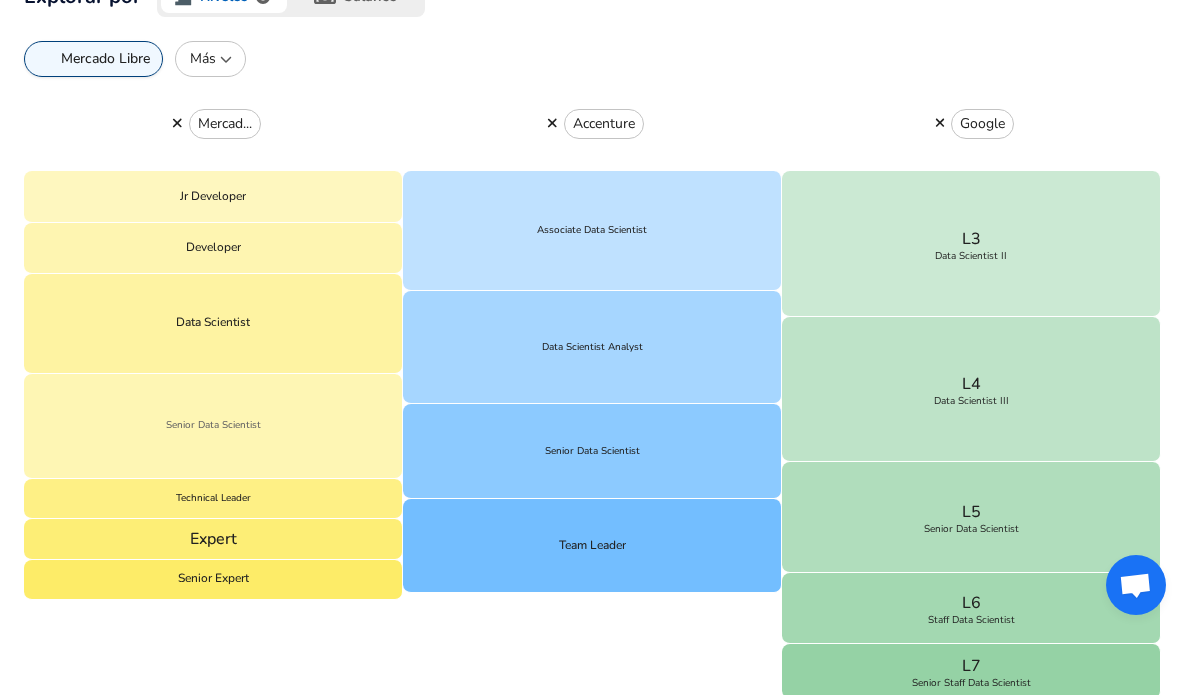 click on "Senior Data Scientist" at bounding box center (213, 426) 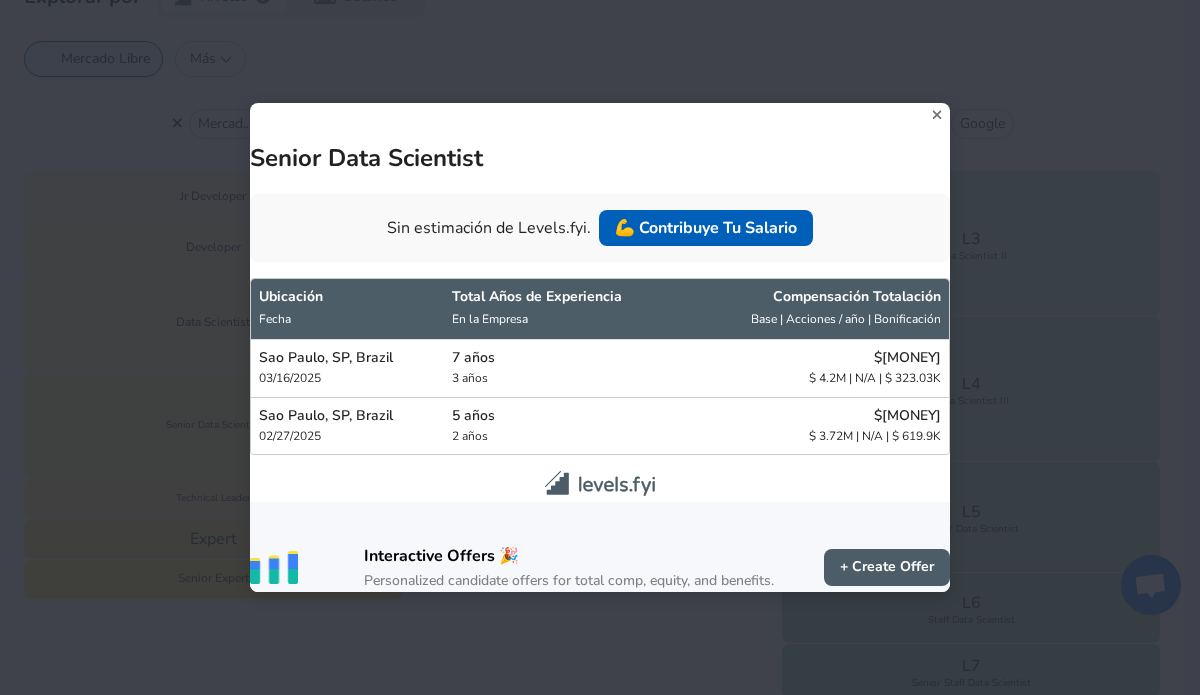 click at bounding box center [592, 478] 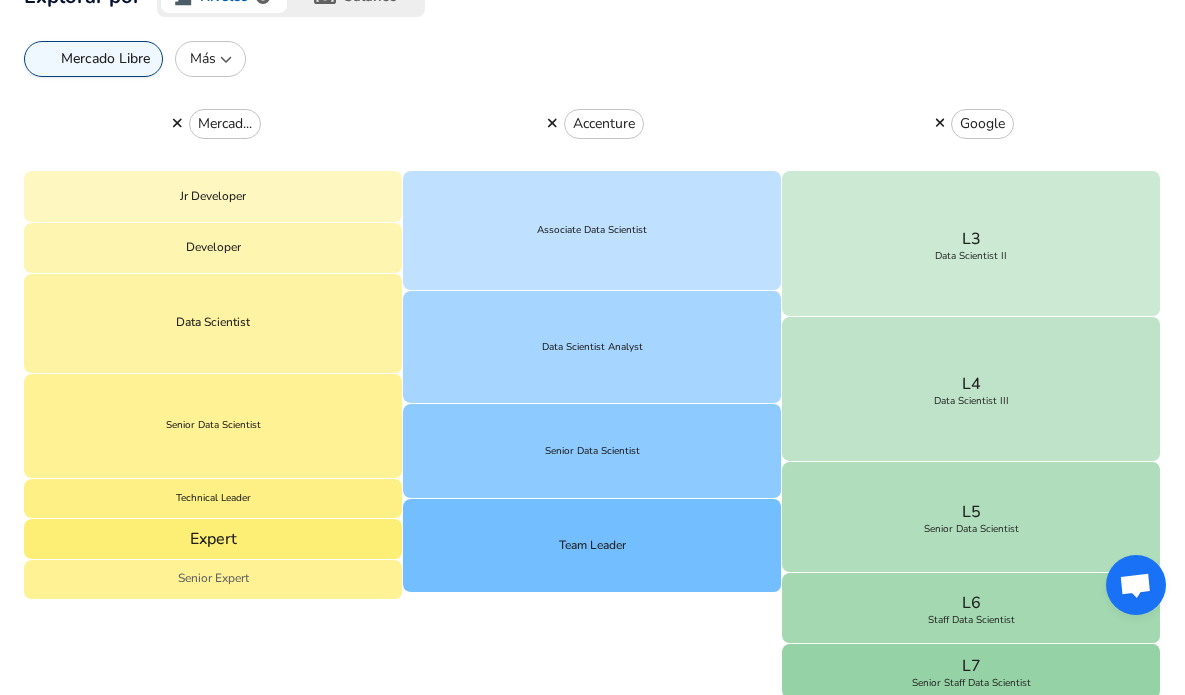 click on "Senior Expert" at bounding box center [213, 579] 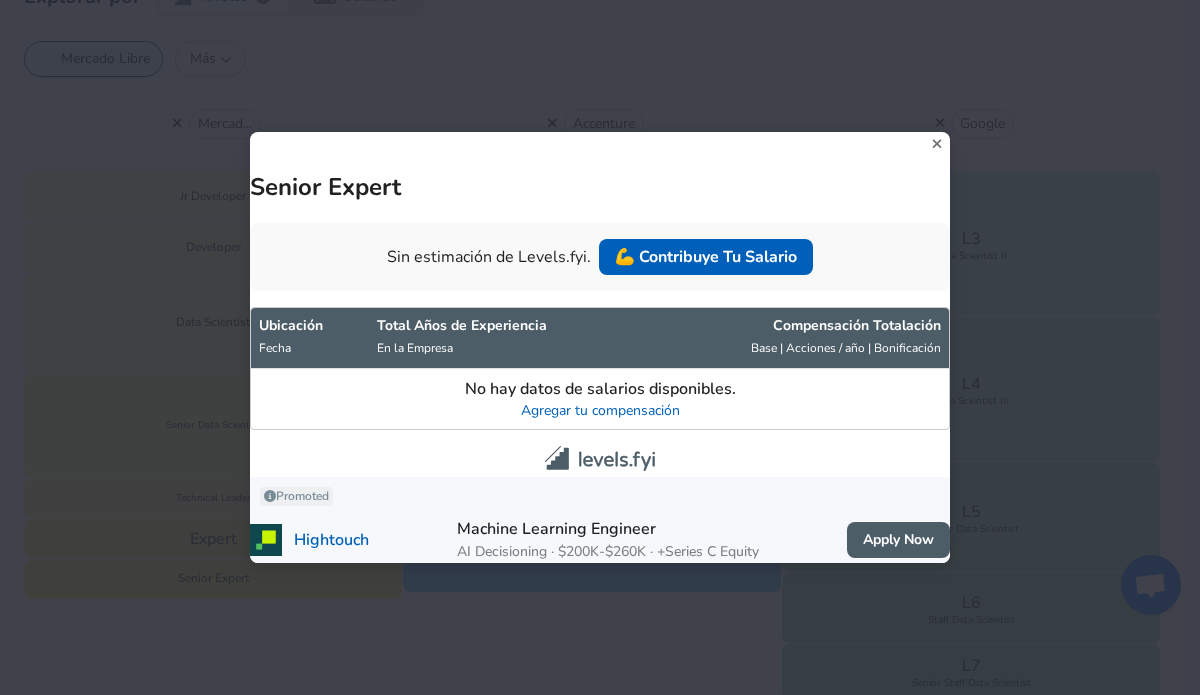 click 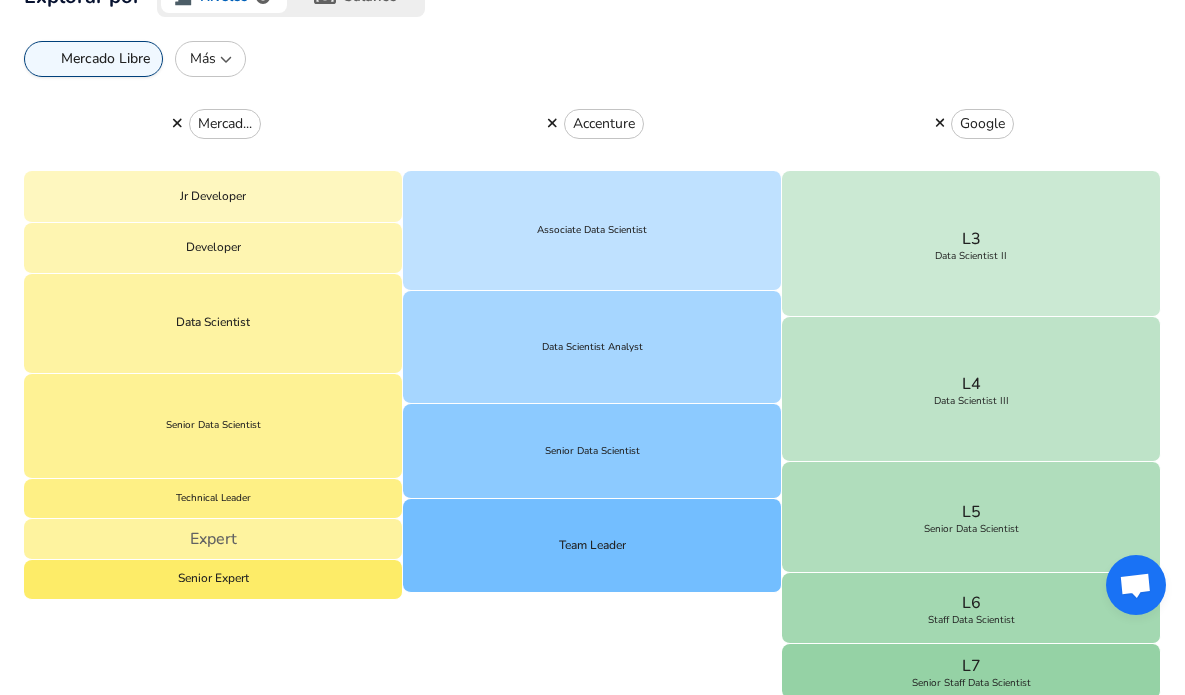 click on "Expert" at bounding box center (213, 539) 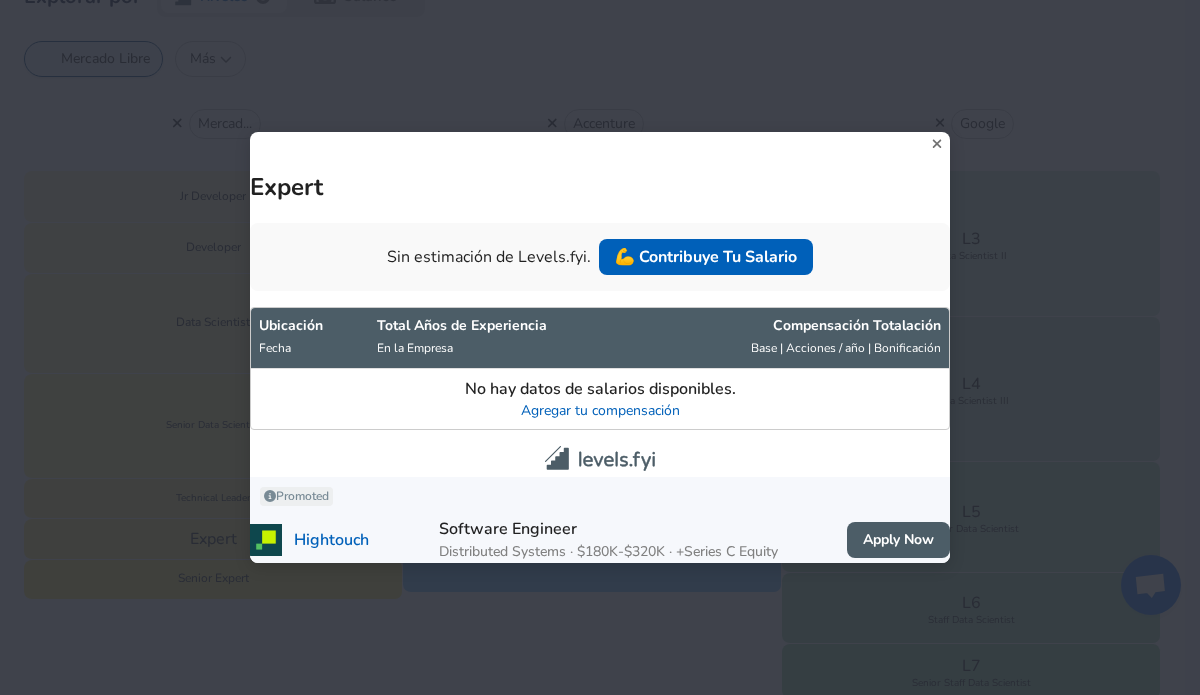 click 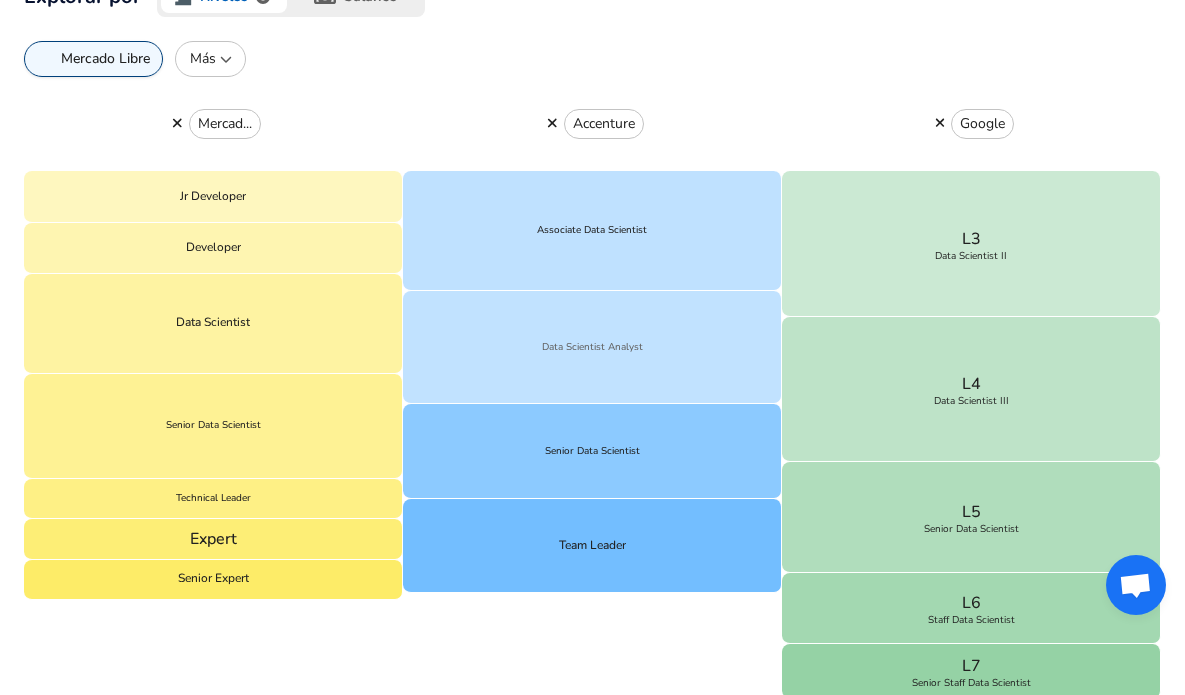 click on "Data Scientist Analyst" at bounding box center (592, 347) 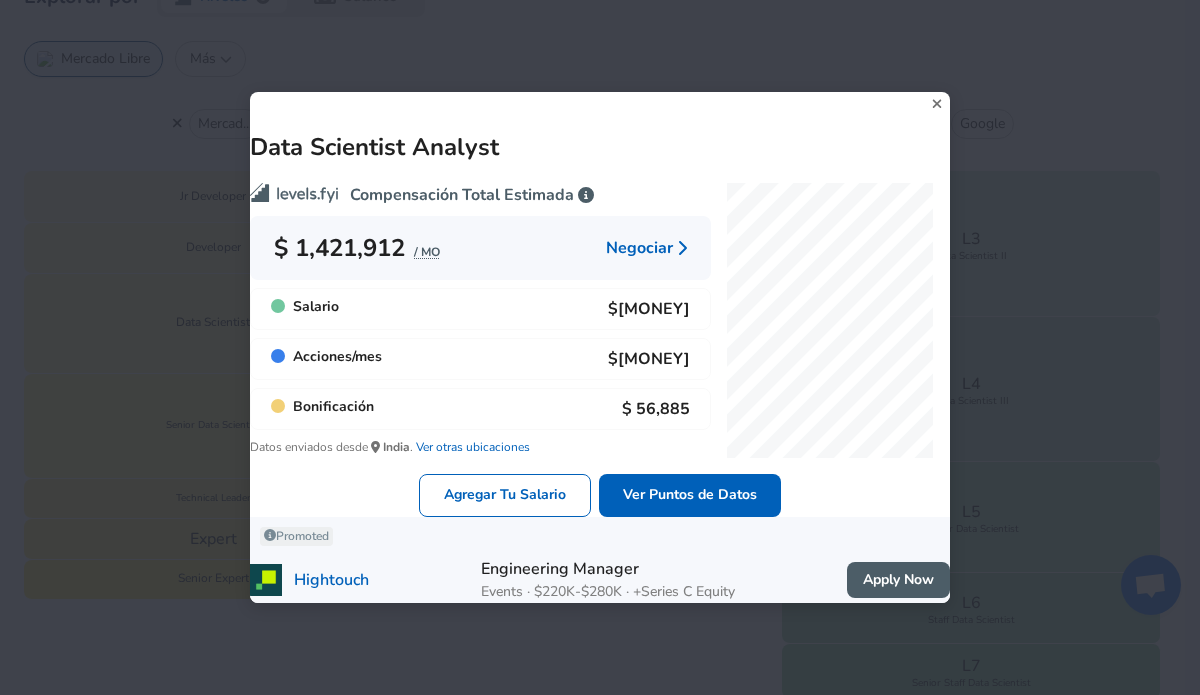 click 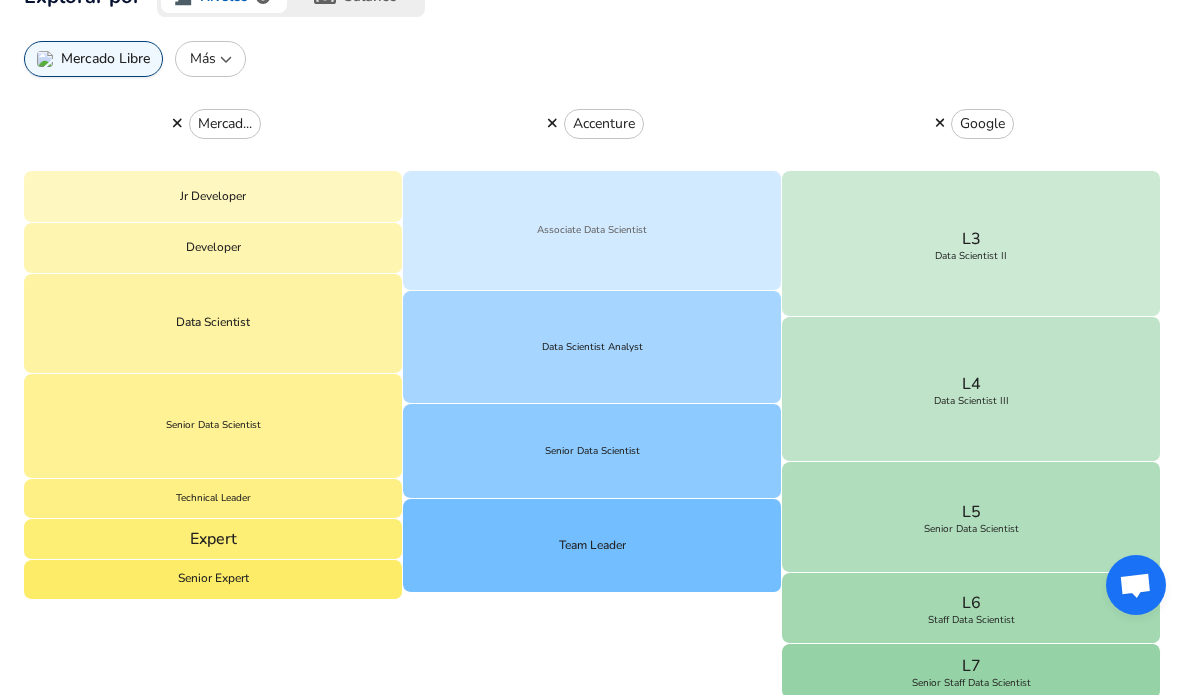 click on "Associate Data Scientist" at bounding box center (592, 231) 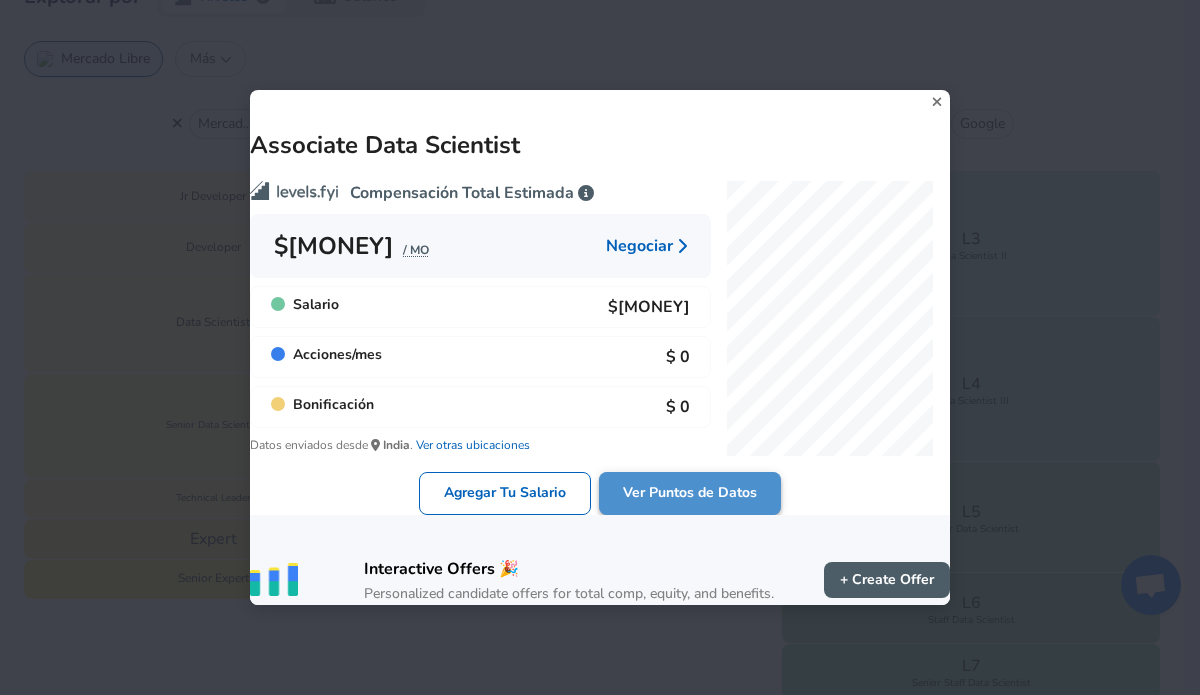 click on "Ver Puntos de Datos" at bounding box center (690, 493) 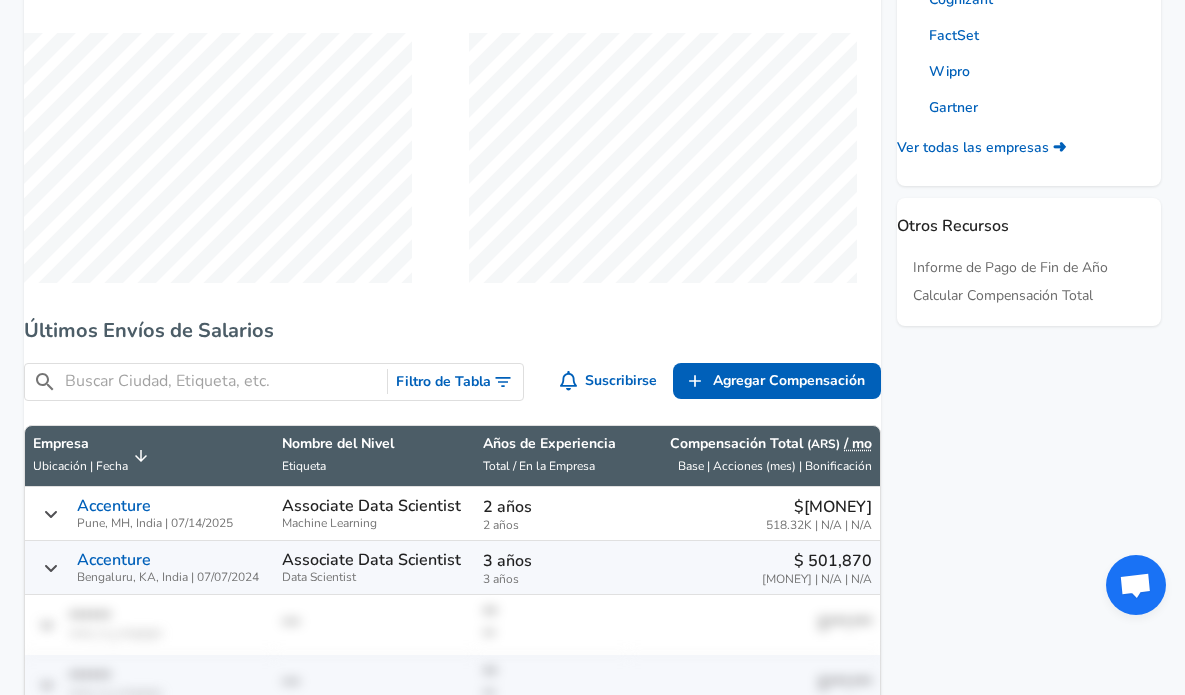 scroll, scrollTop: 880, scrollLeft: 0, axis: vertical 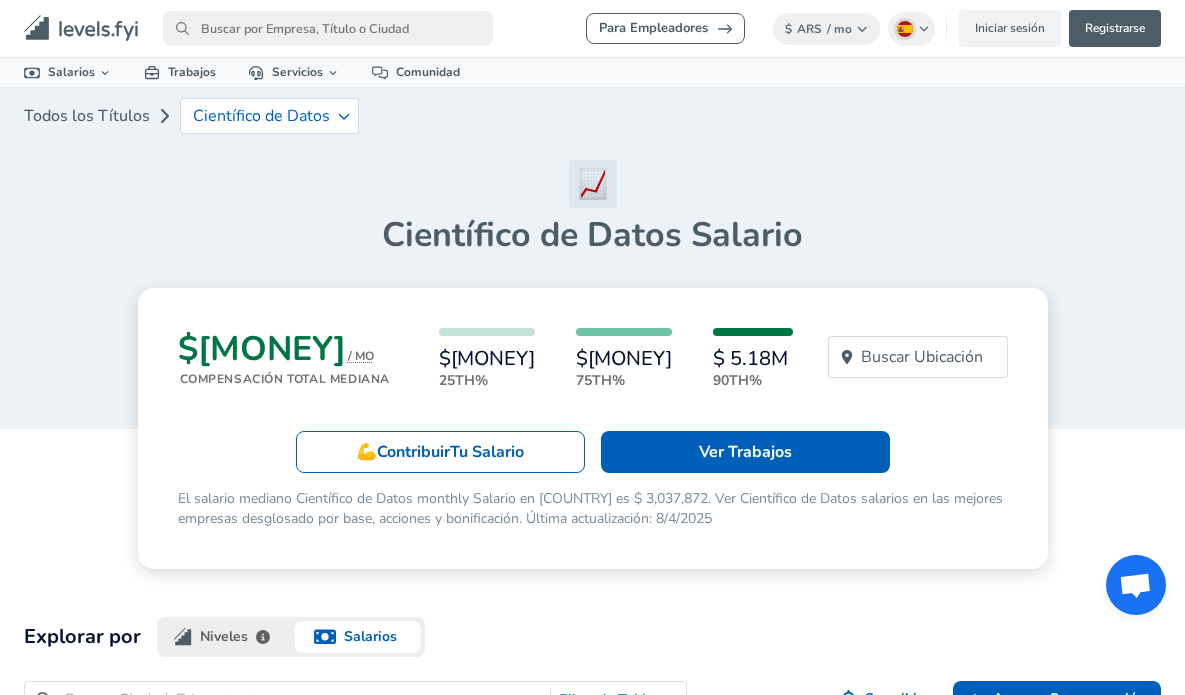 click on "Niveles" at bounding box center [224, 637] 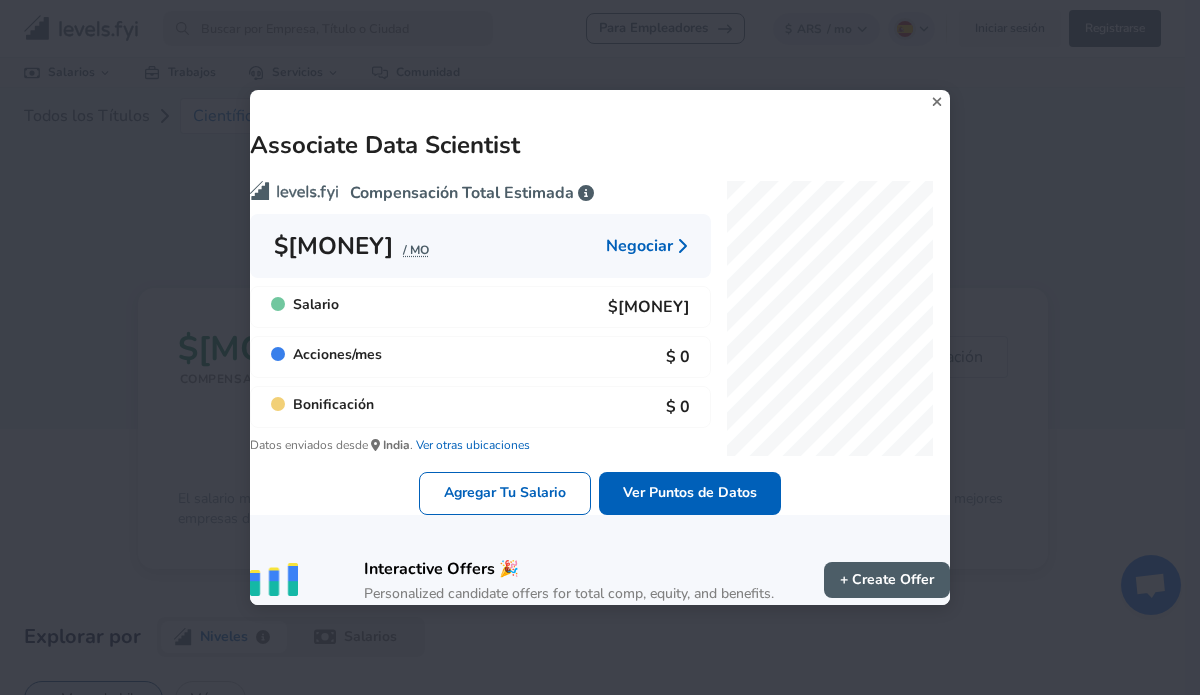click on "Associate Data Scientist Compensación Total Estimada   $ 734,081   / MO Negociar   Salario $ 734,081 Acciones / mes $ 0 Bonificación $ 0 Datos enviados desde     [COUNTRY] .   Ver otras ubicaciones Agregar Tu Salario Ver Puntos de Datos Interactive Offers 🎉 Personalized candidate offers for total comp, equity, and benefits. + Create Offer" at bounding box center [600, 347] 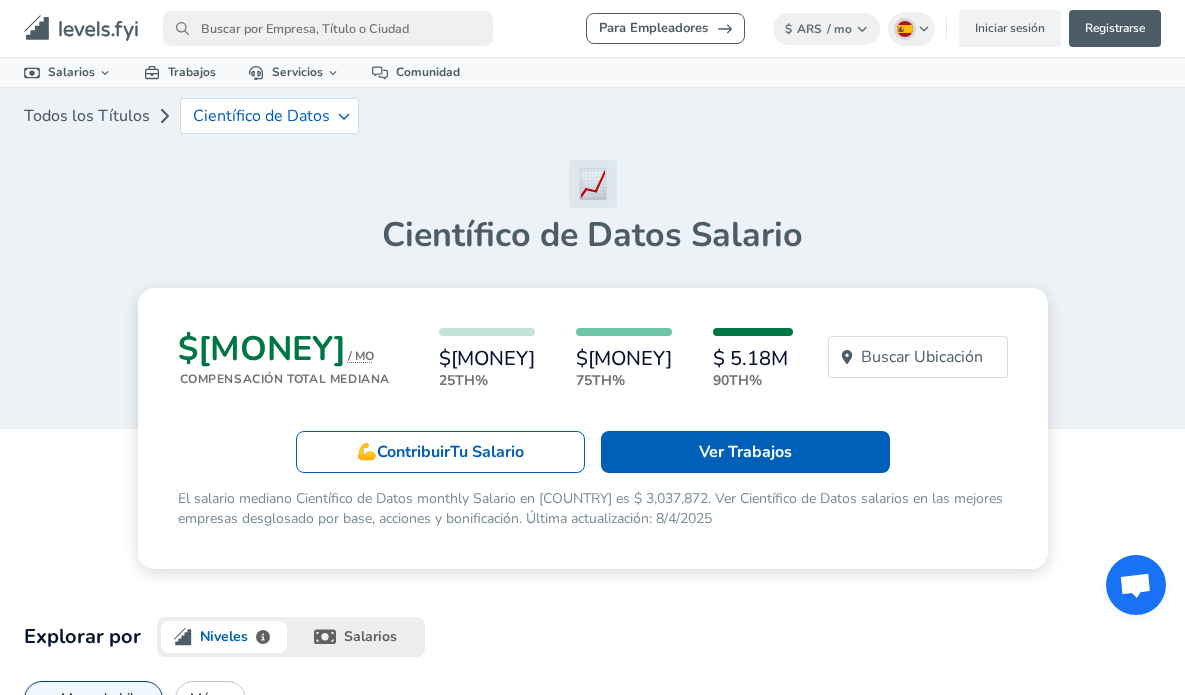 type 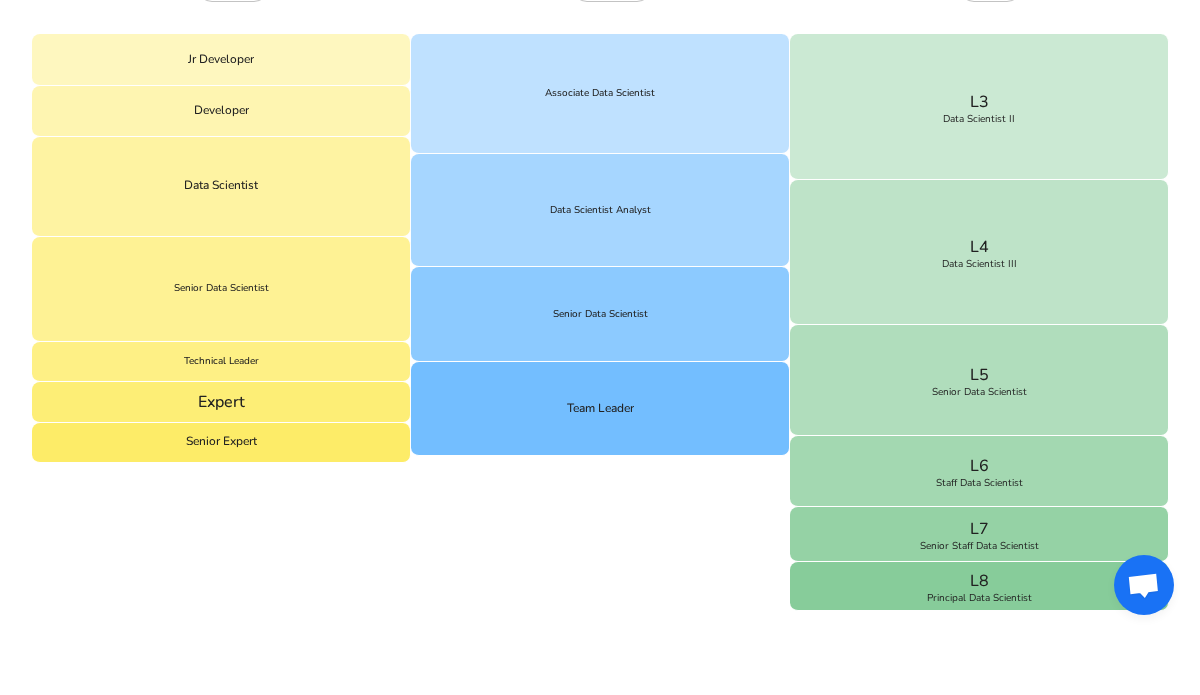 scroll, scrollTop: 775, scrollLeft: 0, axis: vertical 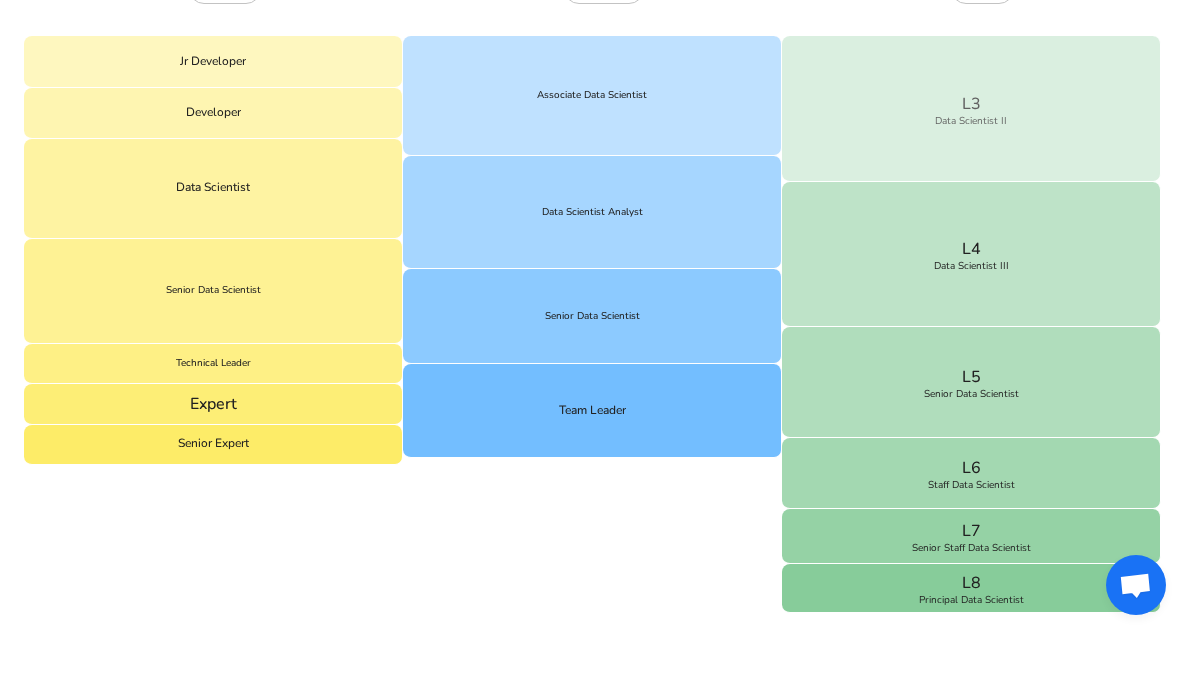 click on "L3 Data Scientist II" at bounding box center [971, 109] 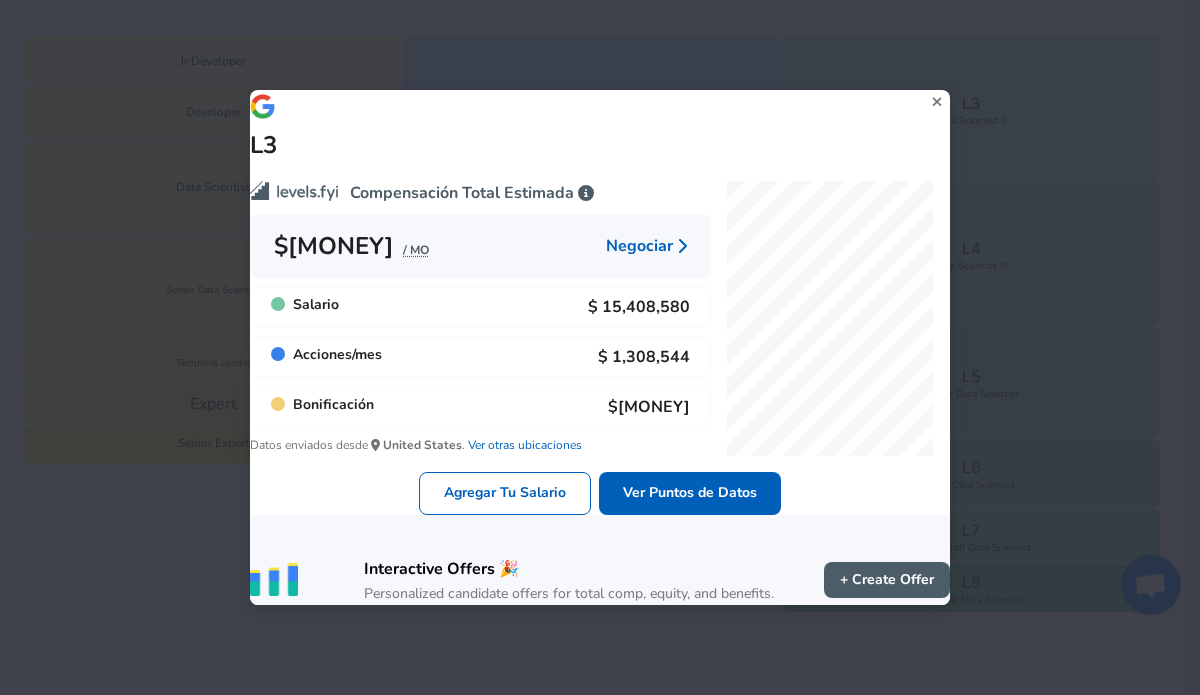 click on "Ver otras ubicaciones" at bounding box center (523, 445) 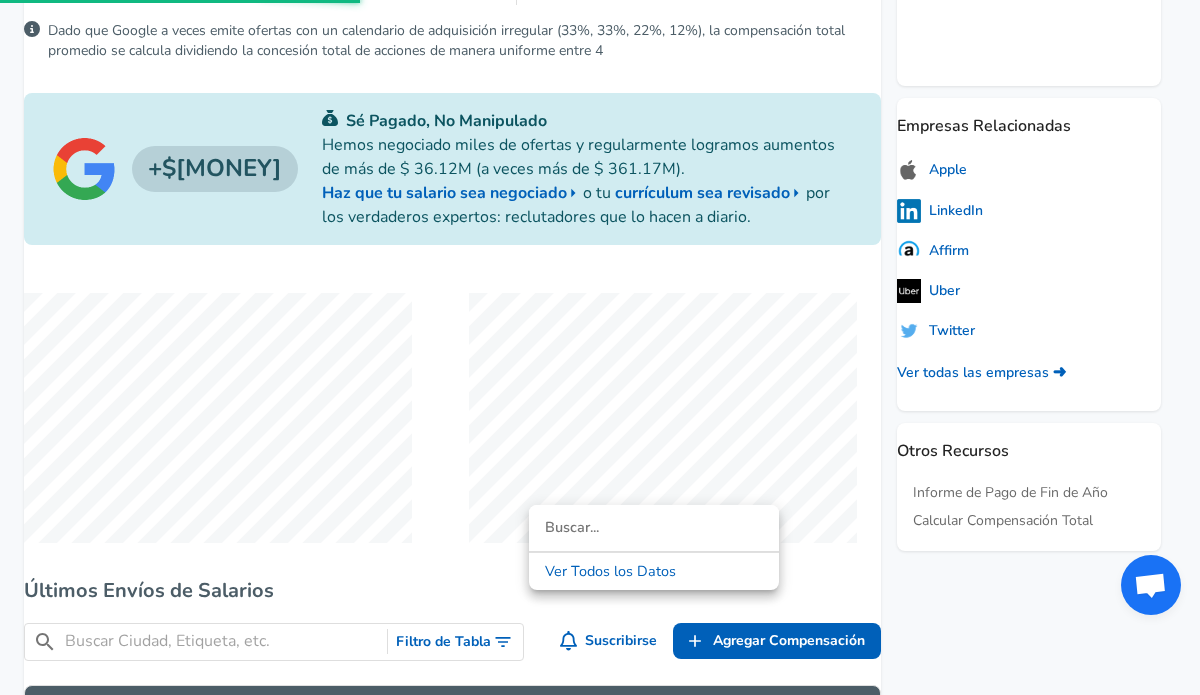 scroll, scrollTop: 0, scrollLeft: 0, axis: both 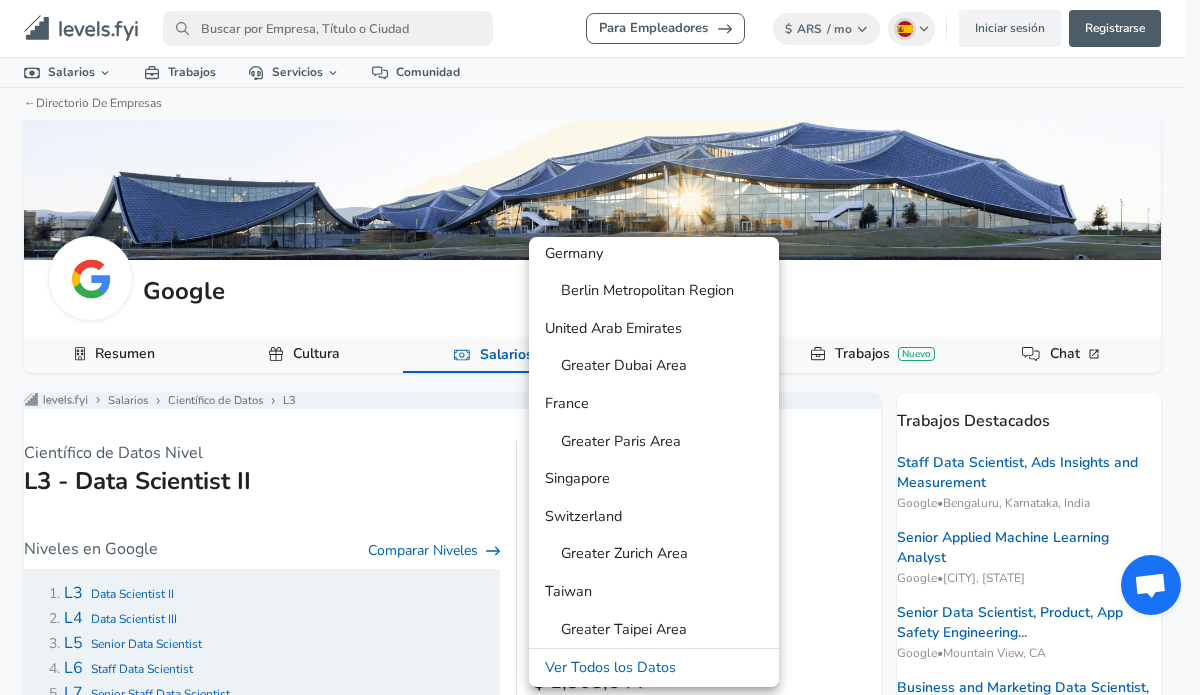 click at bounding box center [600, 347] 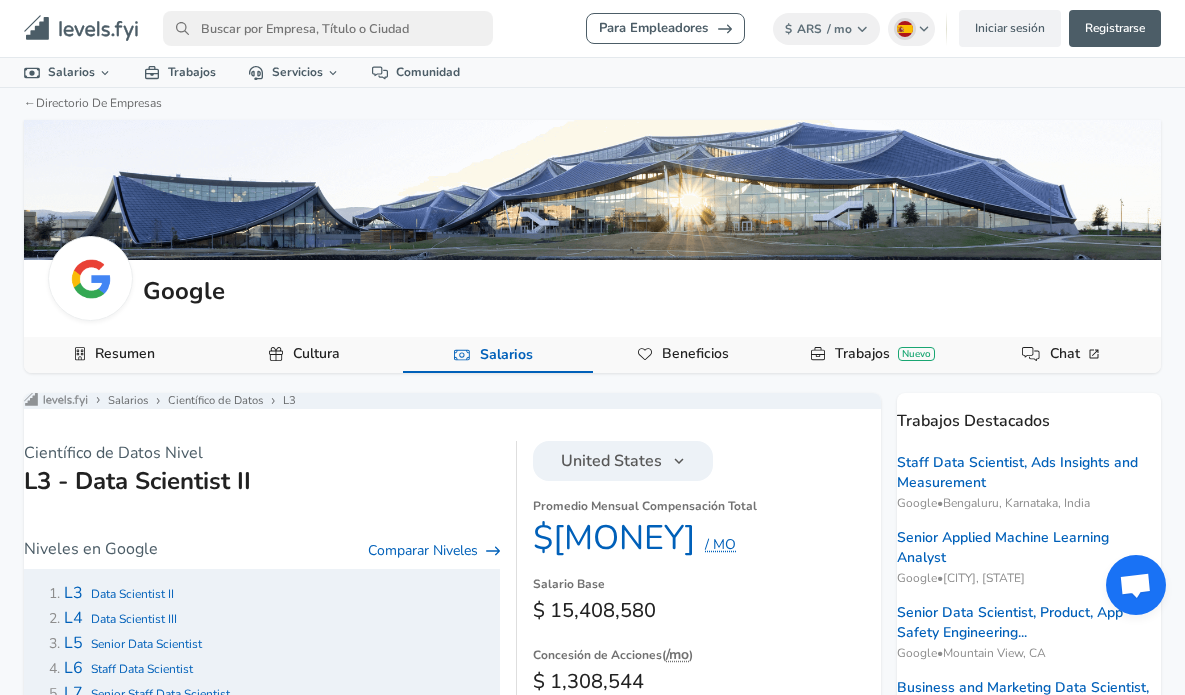 scroll, scrollTop: 0, scrollLeft: 0, axis: both 